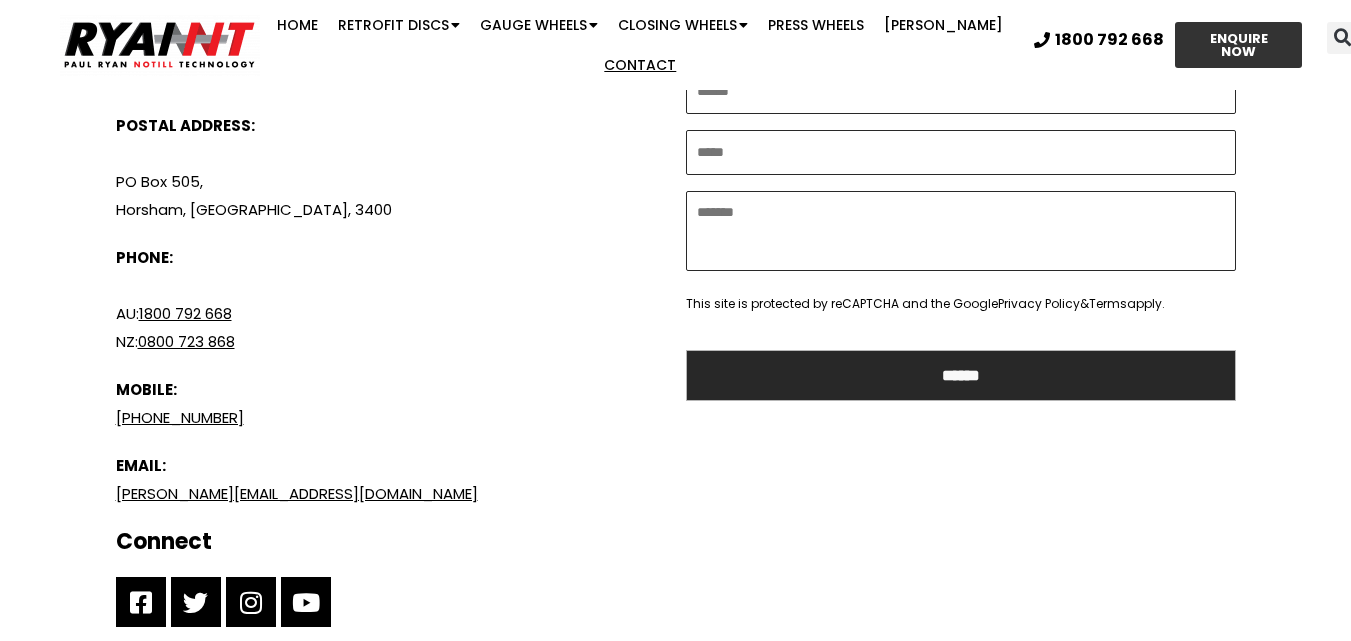 scroll, scrollTop: 1100, scrollLeft: 0, axis: vertical 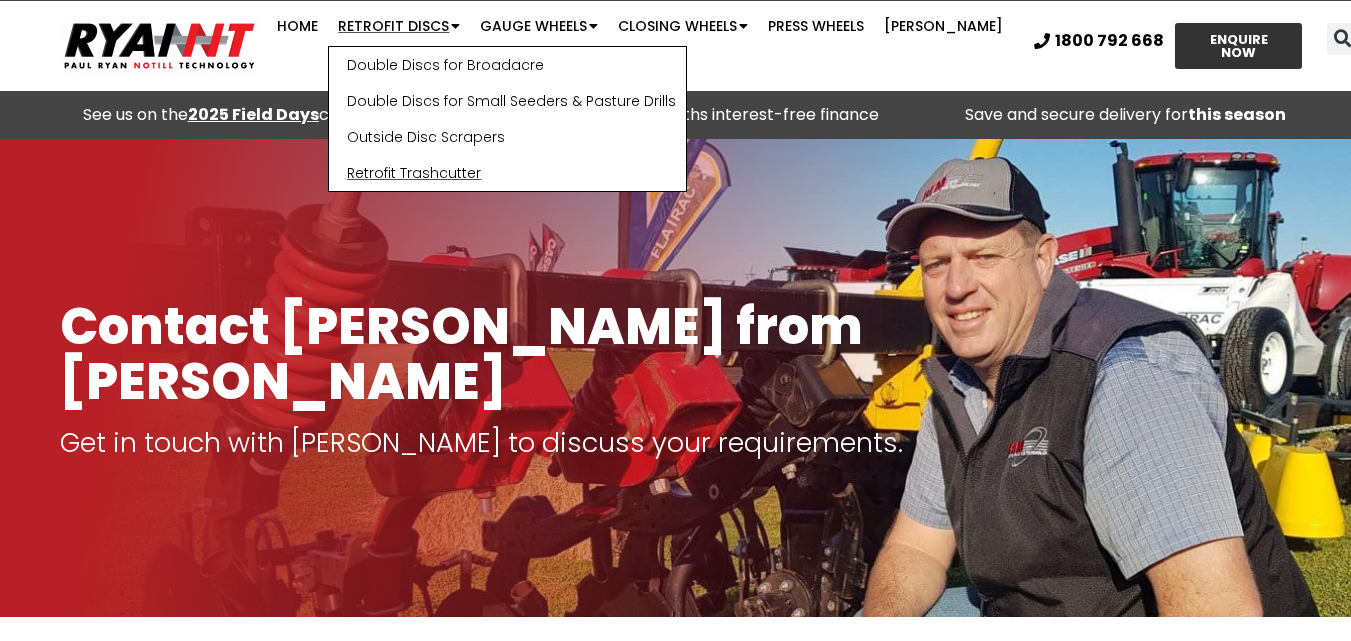 click on "Retrofit Trashcutter" 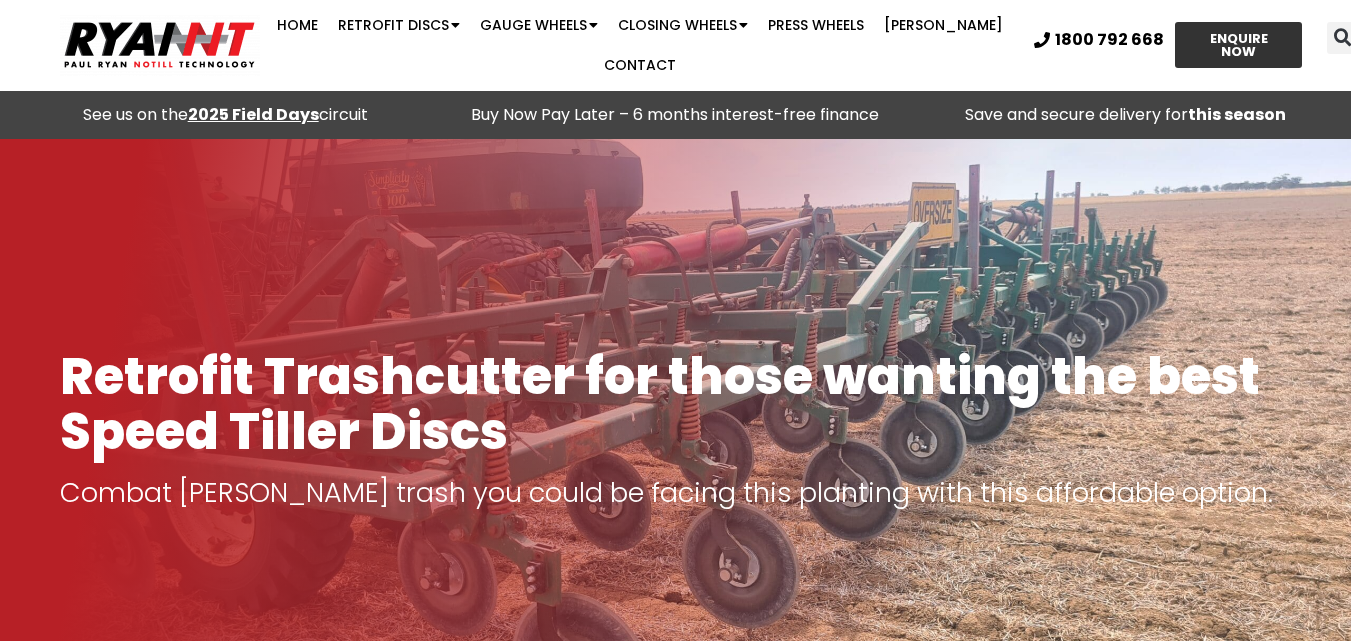 scroll, scrollTop: 1105, scrollLeft: 0, axis: vertical 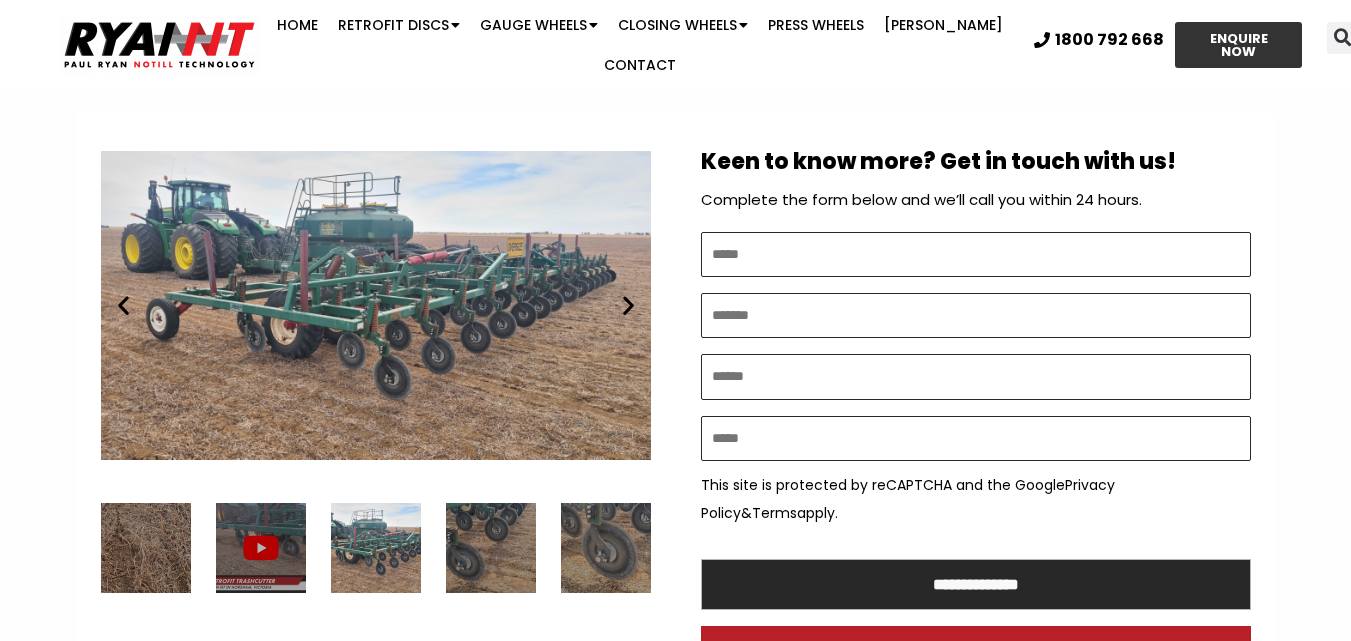 click at bounding box center [628, 305] 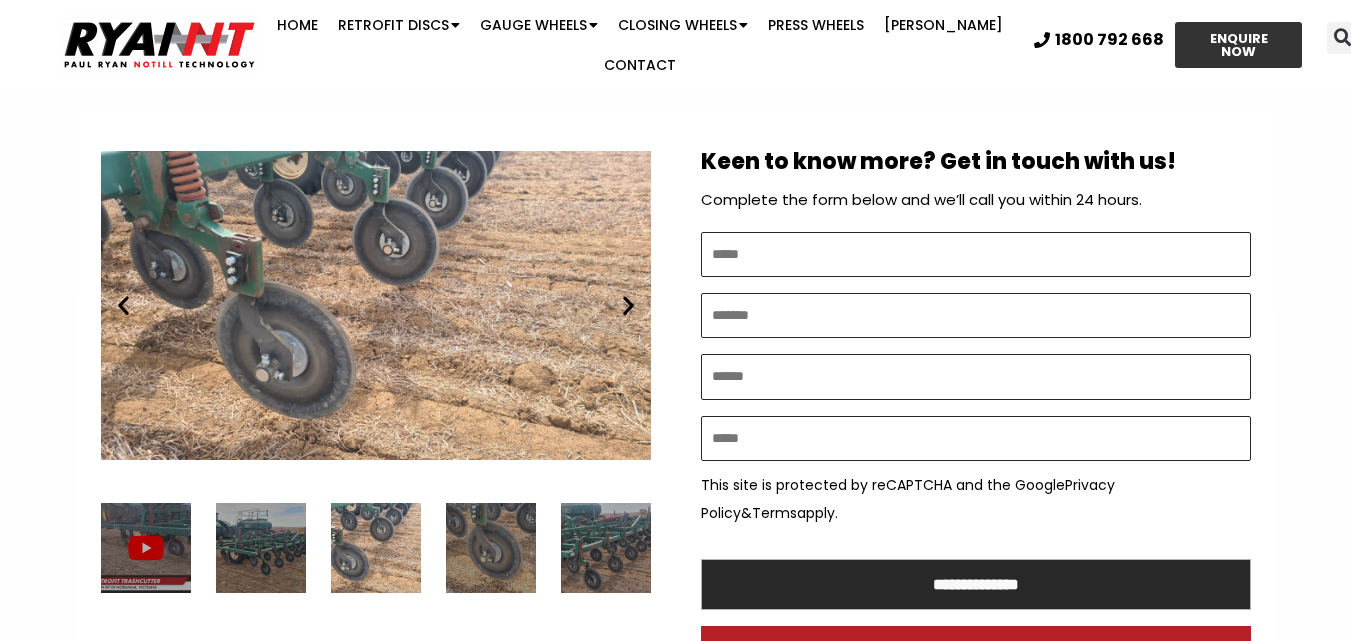 click at bounding box center (628, 305) 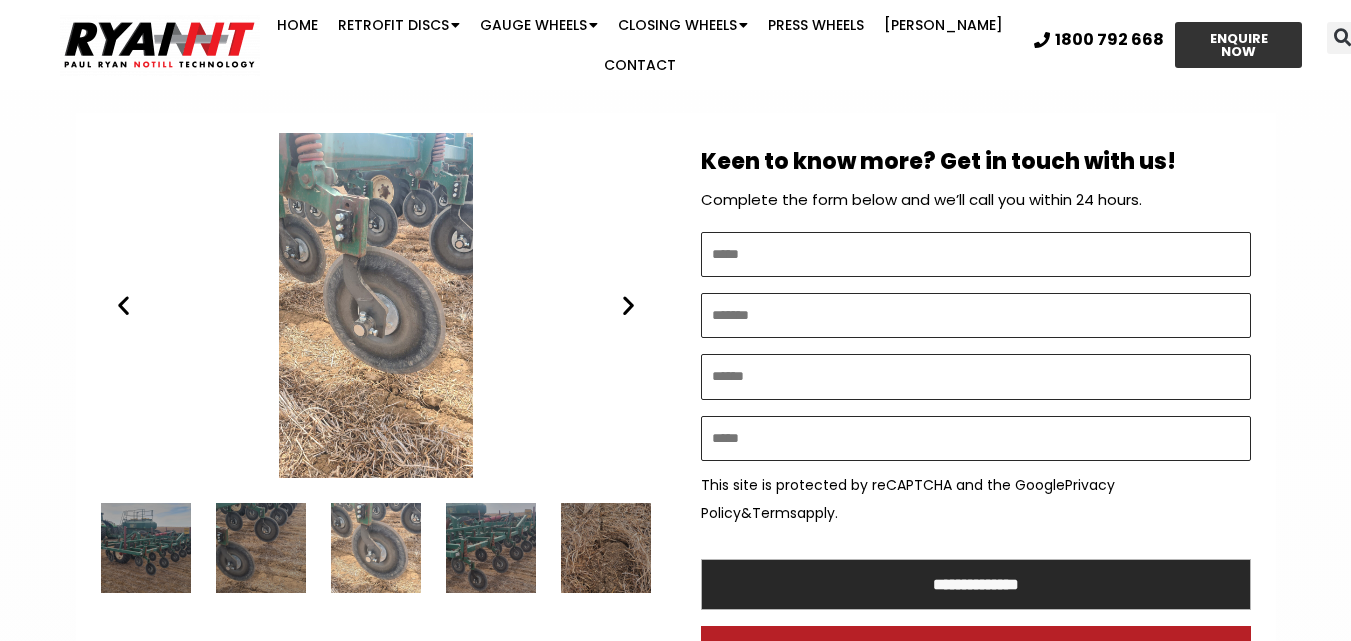 click at bounding box center [628, 305] 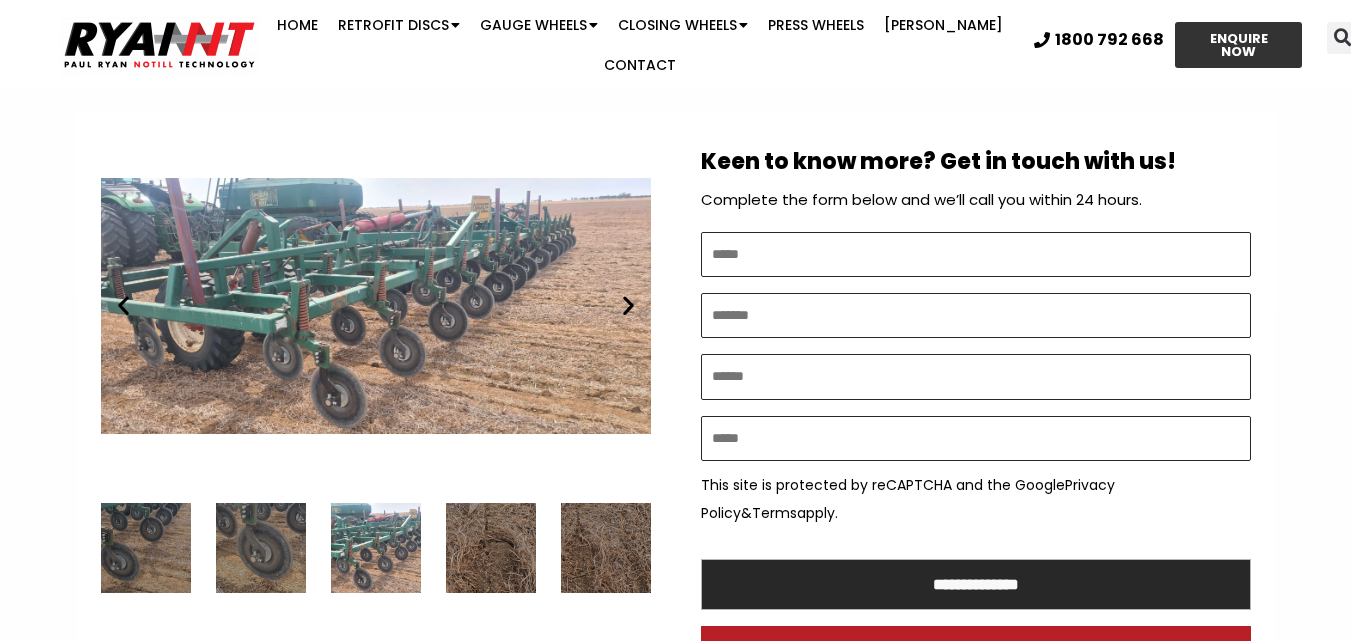 click at bounding box center (628, 305) 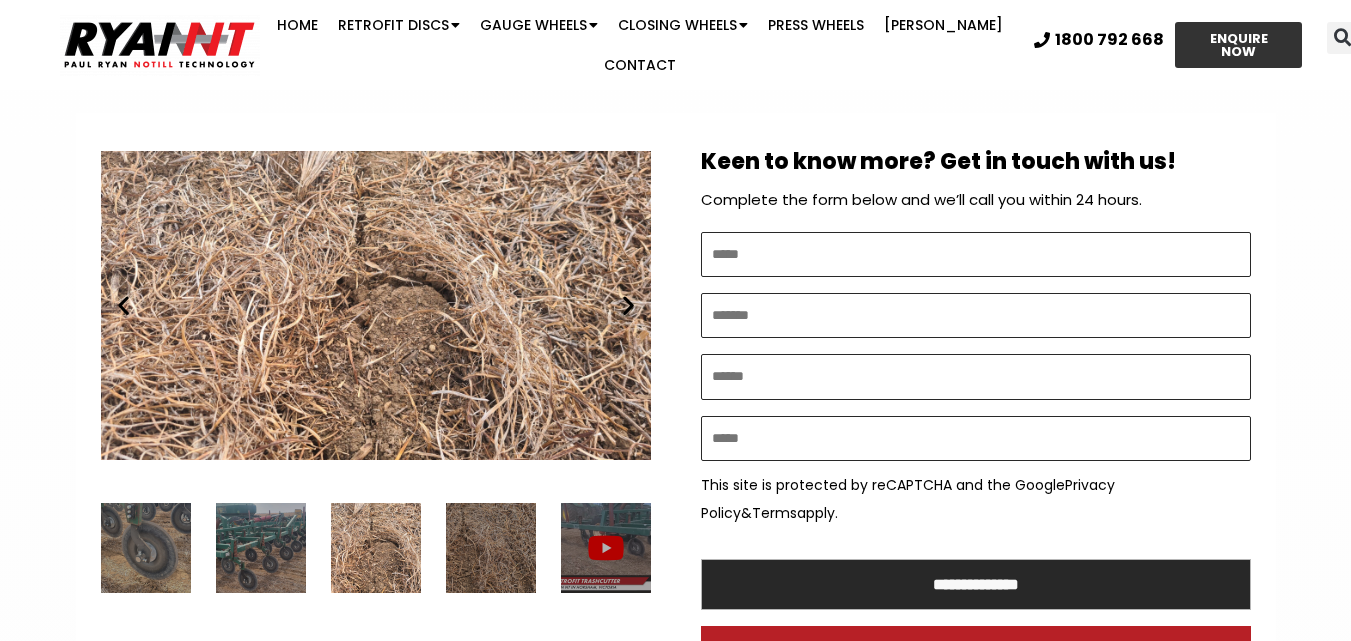 click at bounding box center [628, 305] 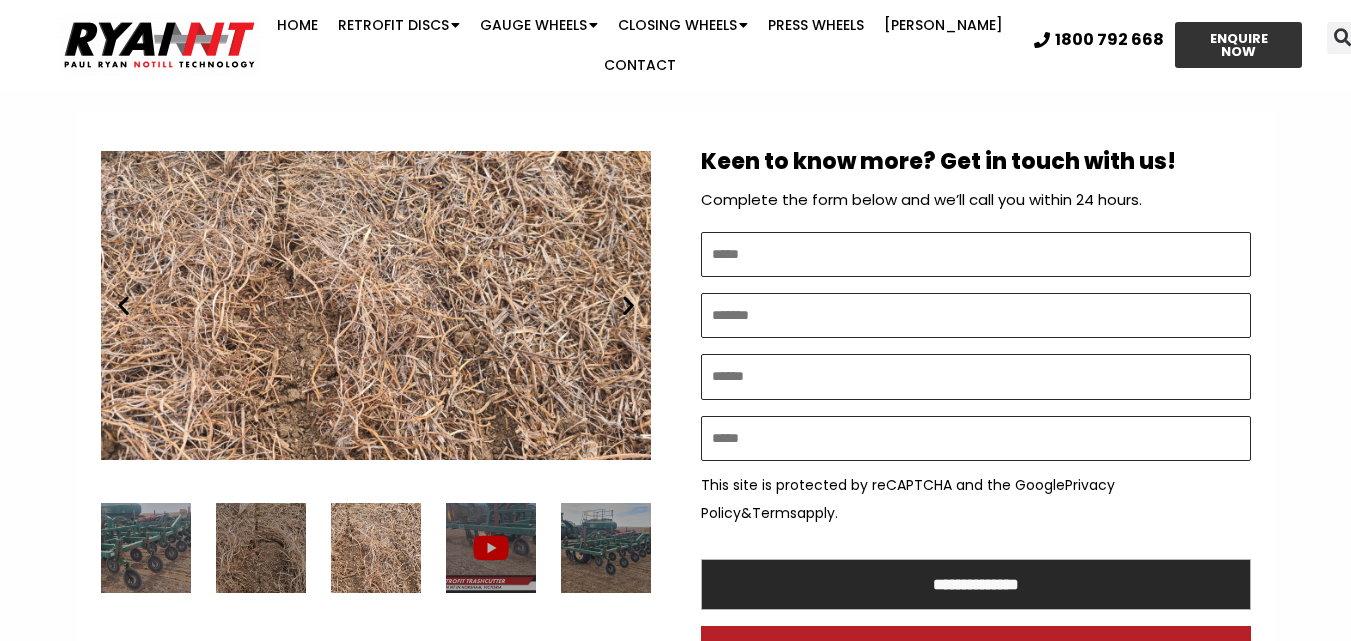 click at bounding box center (628, 305) 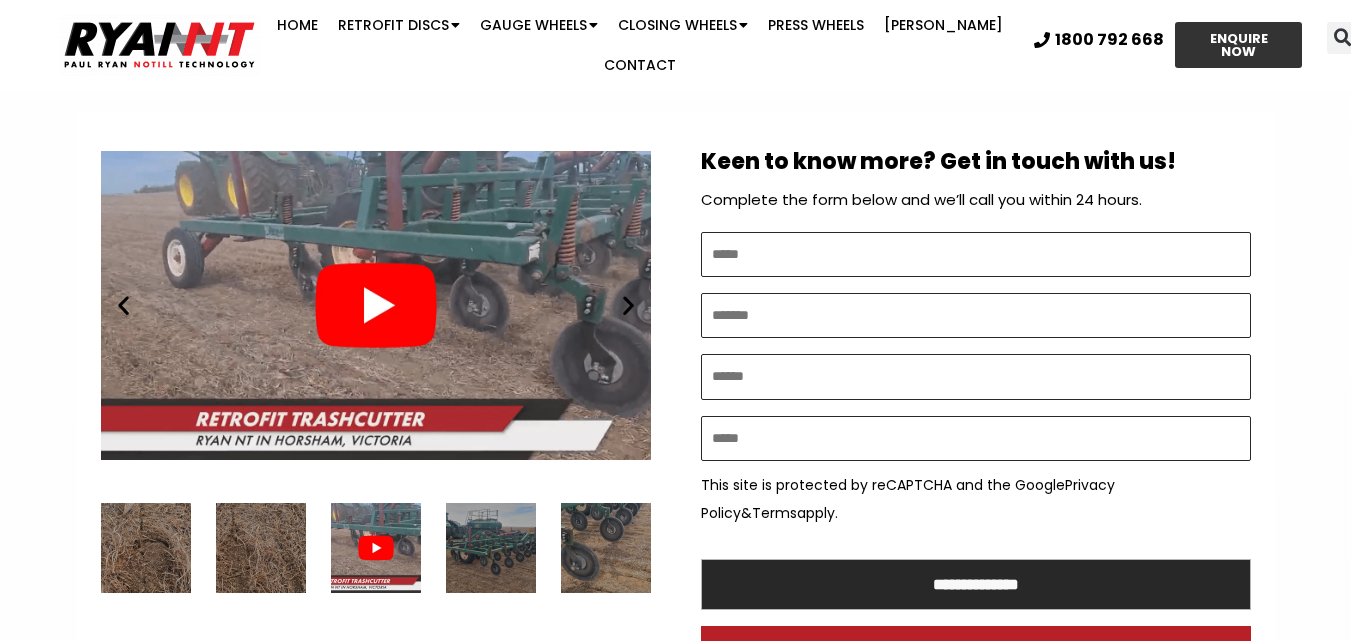 click at bounding box center (628, 305) 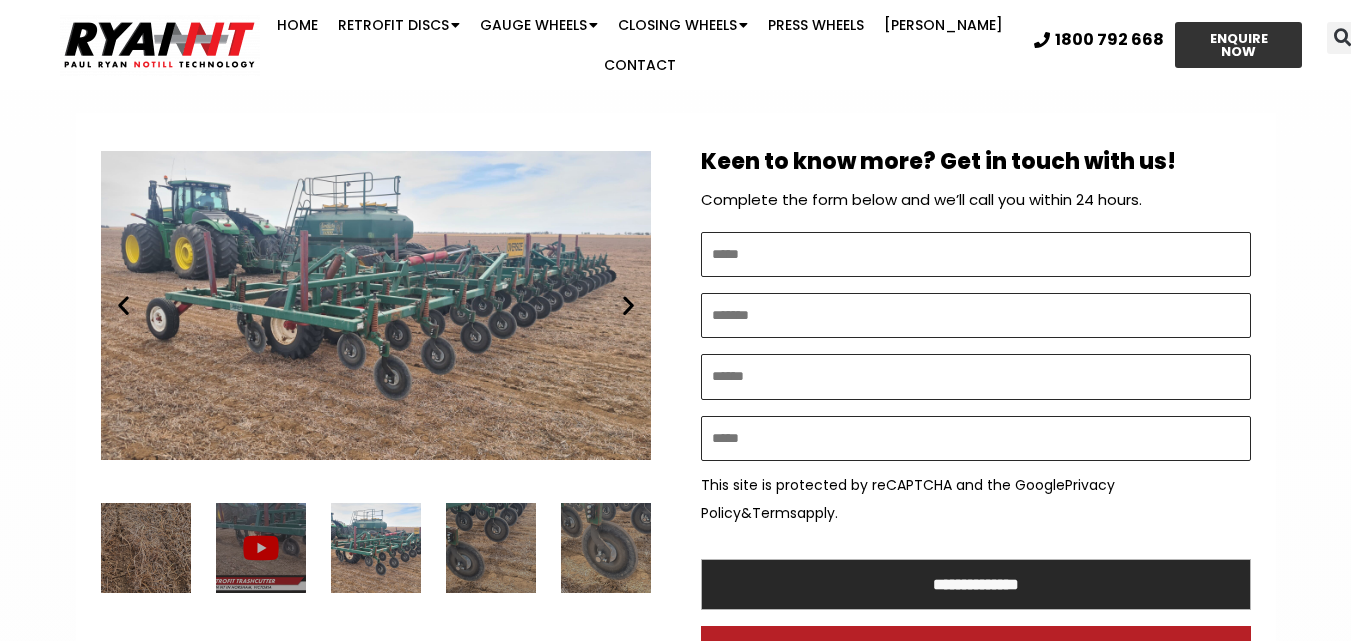 click at bounding box center (628, 305) 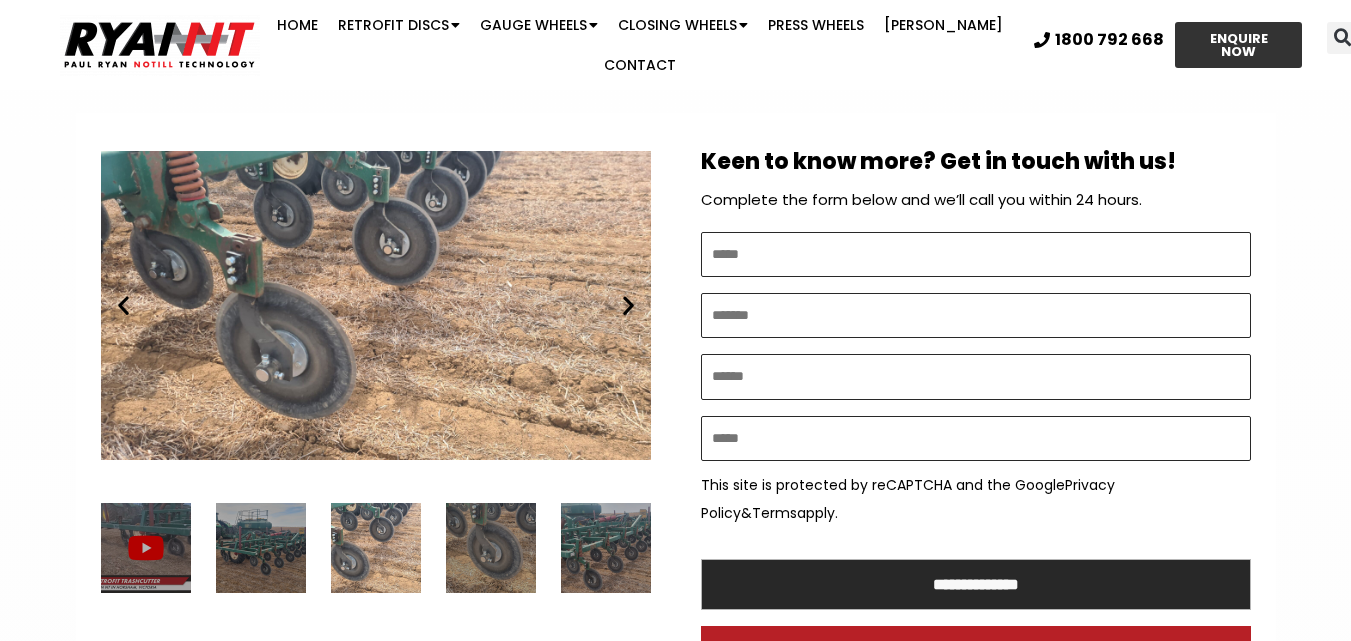 click at bounding box center (628, 305) 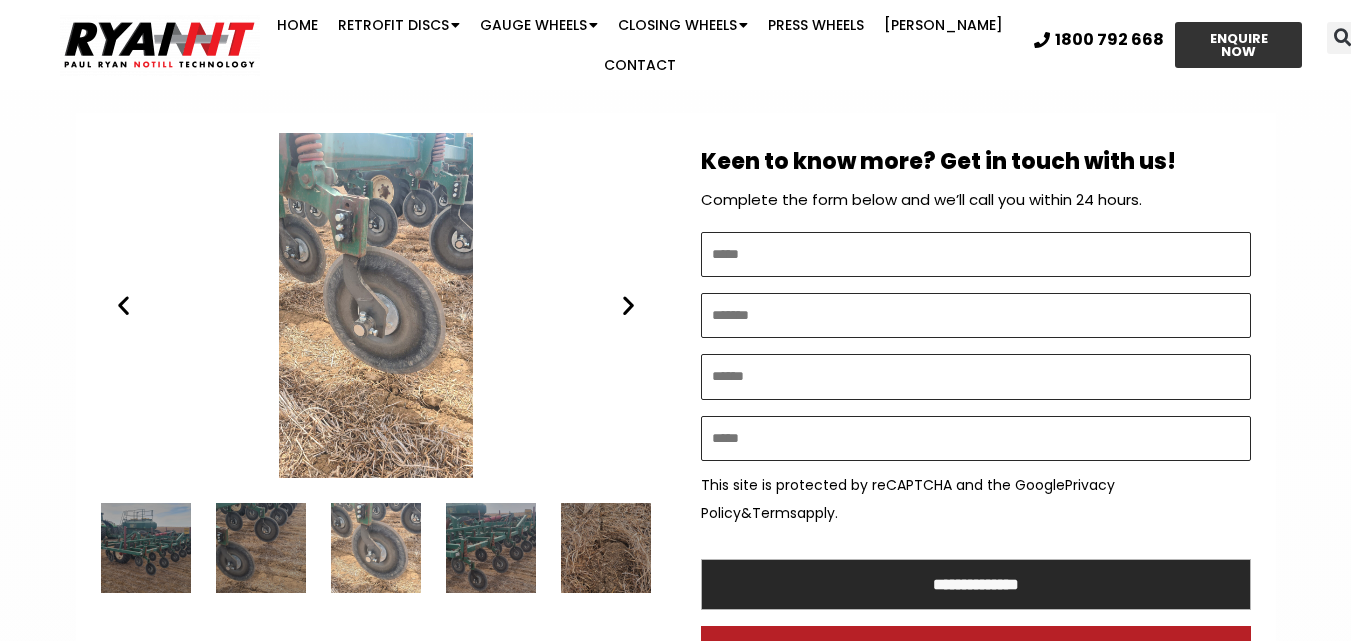 click at bounding box center [628, 305] 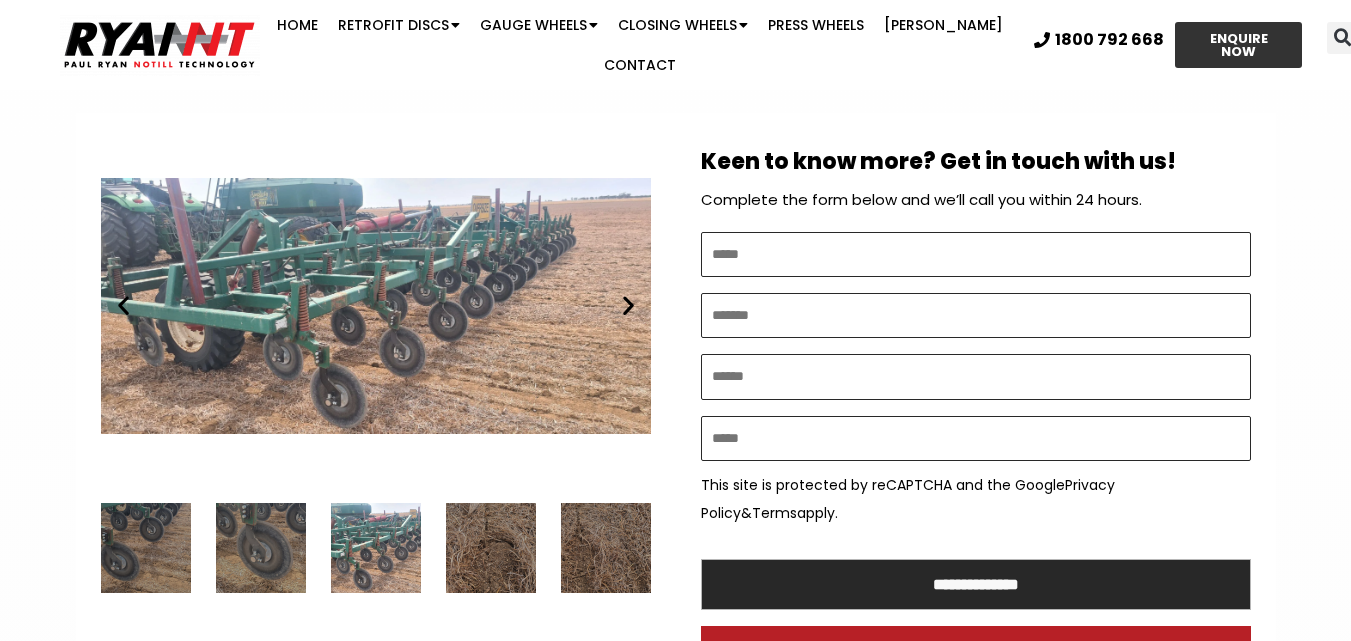 click at bounding box center (628, 305) 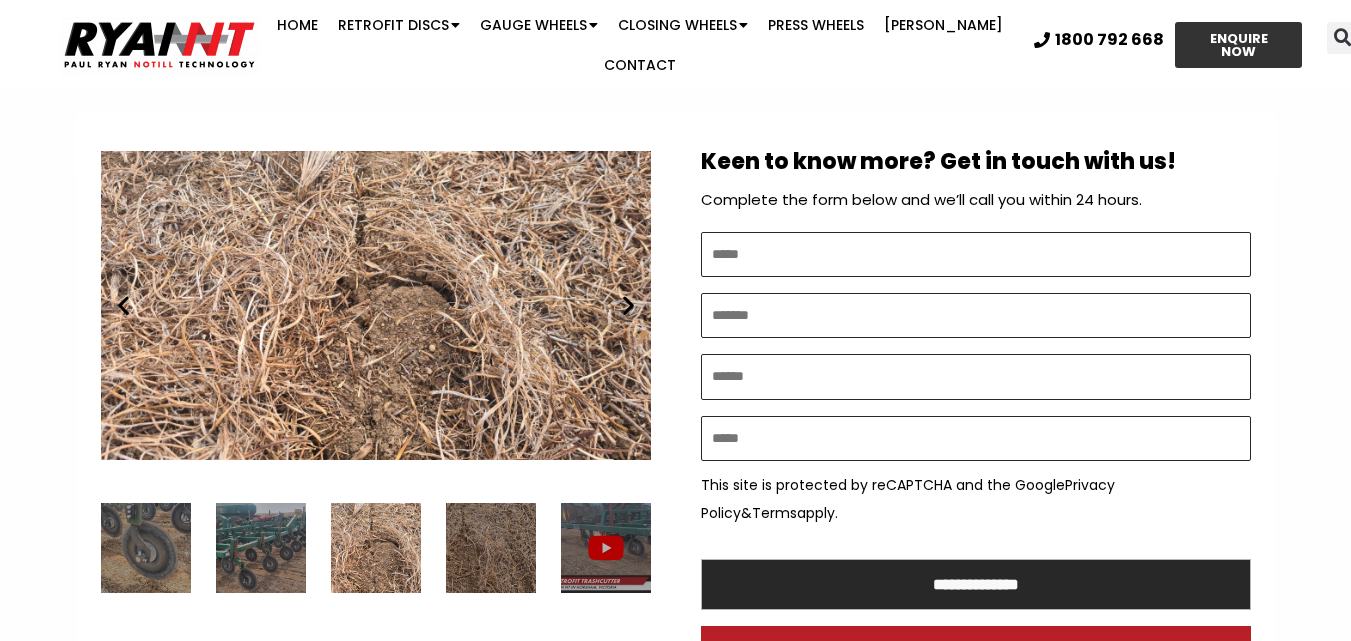 click at bounding box center (628, 305) 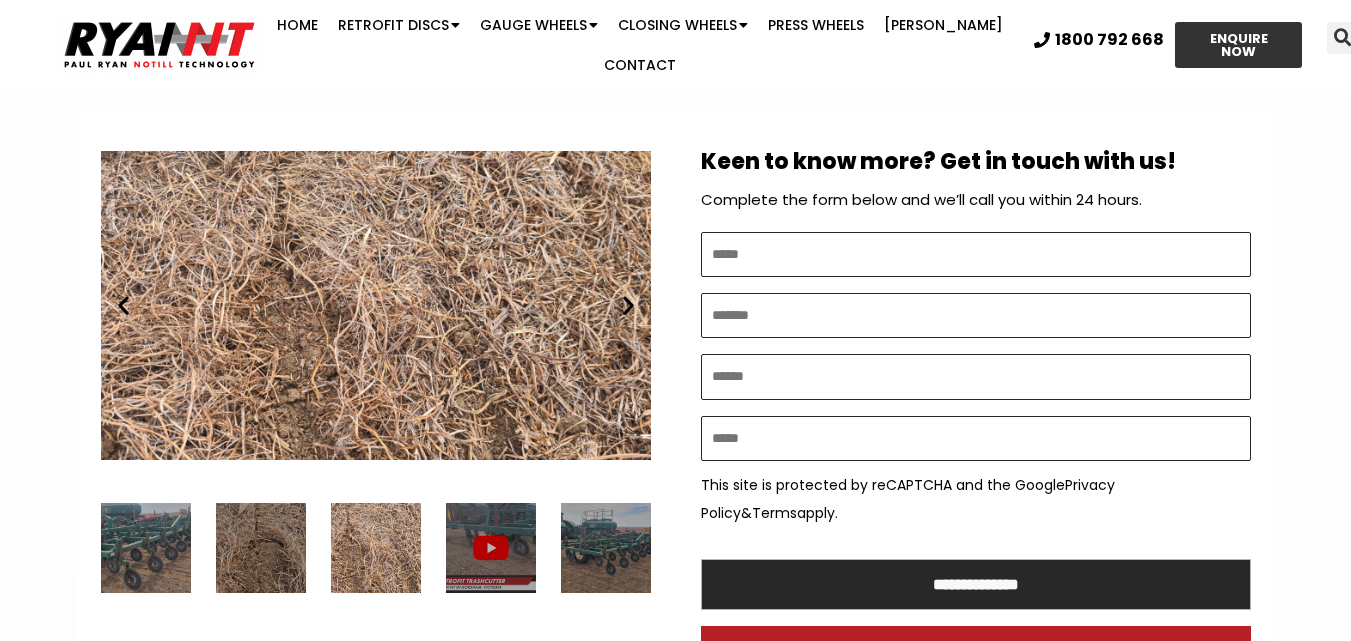 click at bounding box center [628, 305] 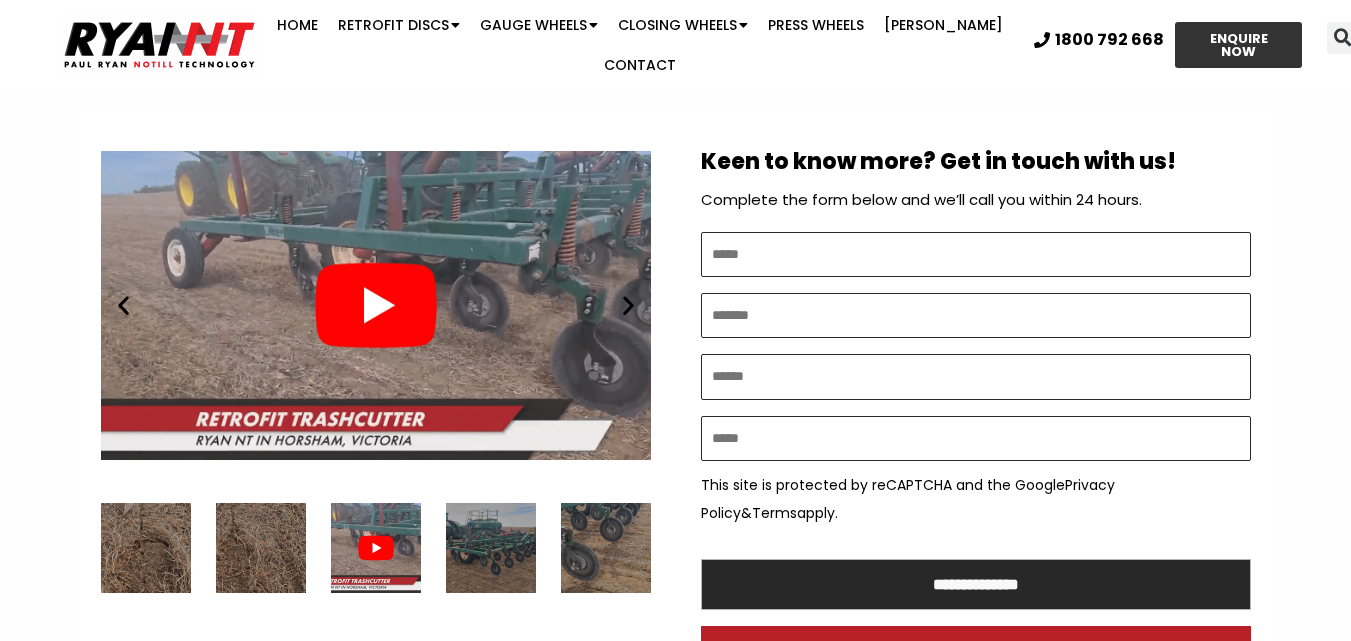 click at bounding box center (628, 305) 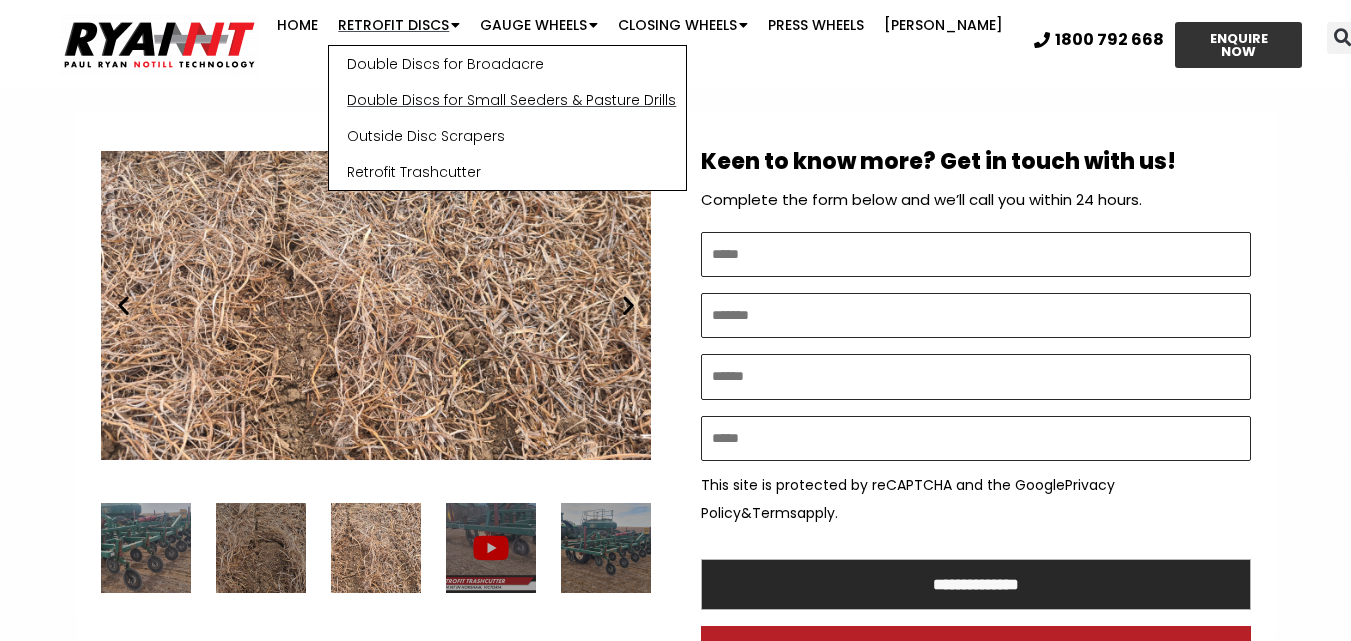 click on "Double Discs for Small Seeders & Pasture Drills" 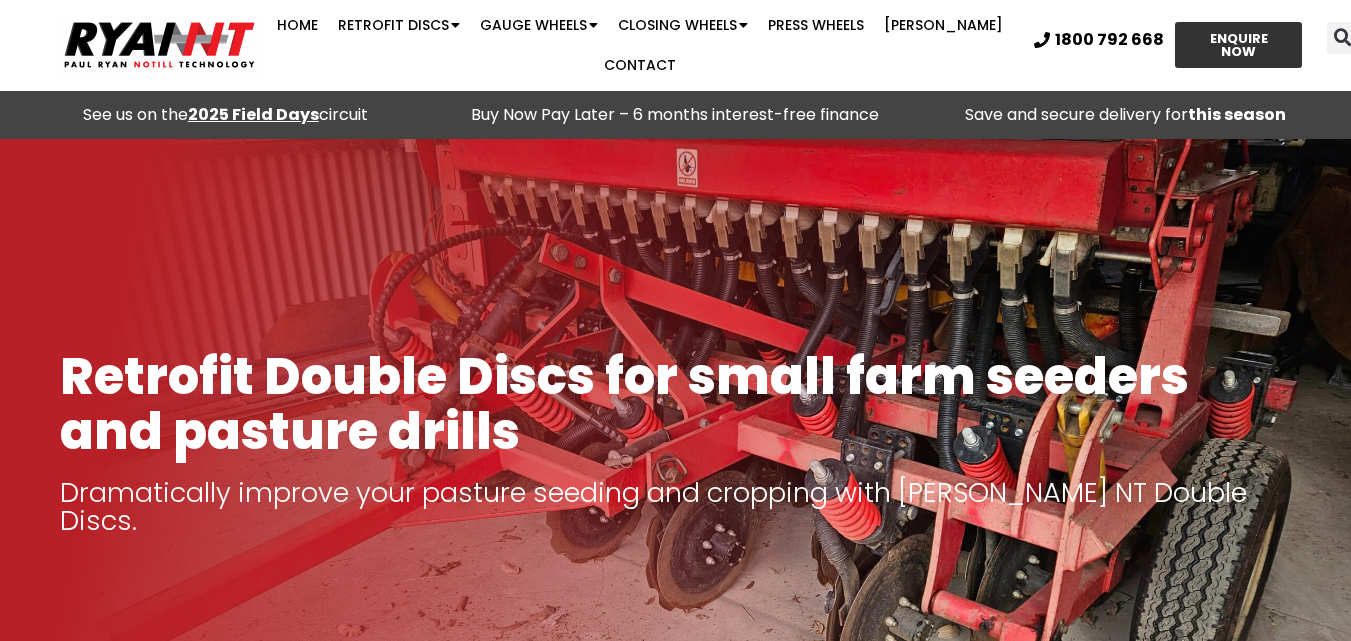 scroll, scrollTop: 600, scrollLeft: 0, axis: vertical 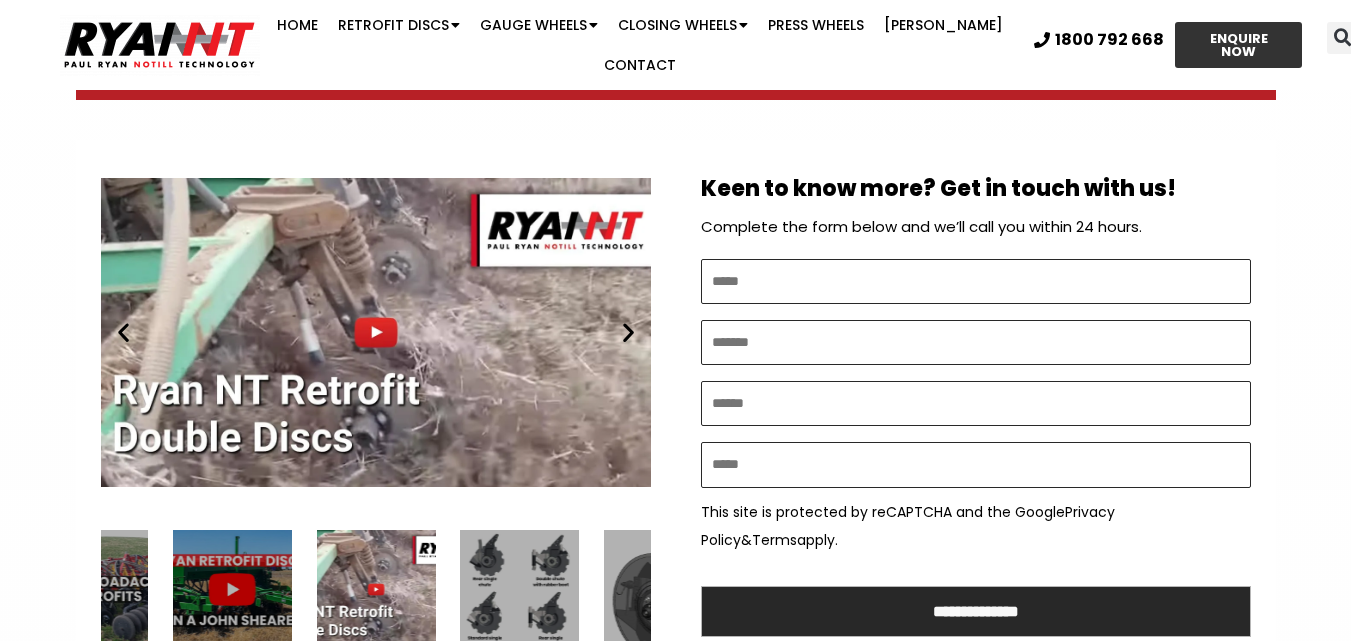 click at bounding box center (628, 332) 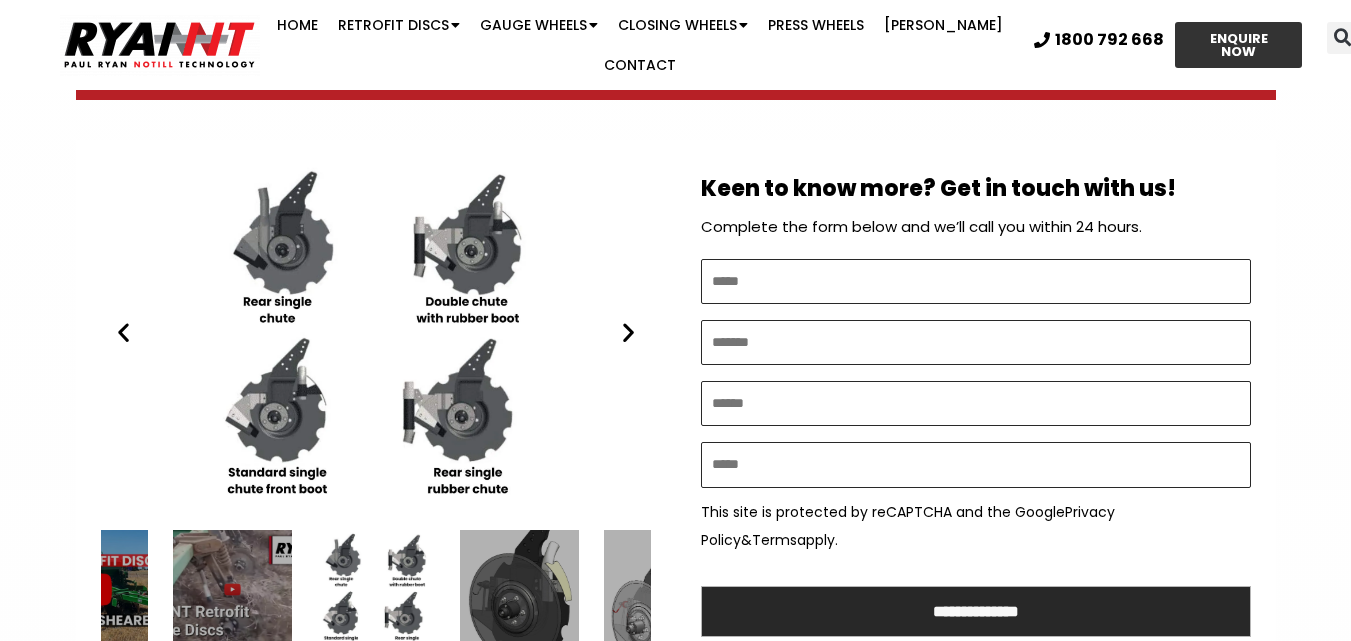 click at bounding box center [628, 332] 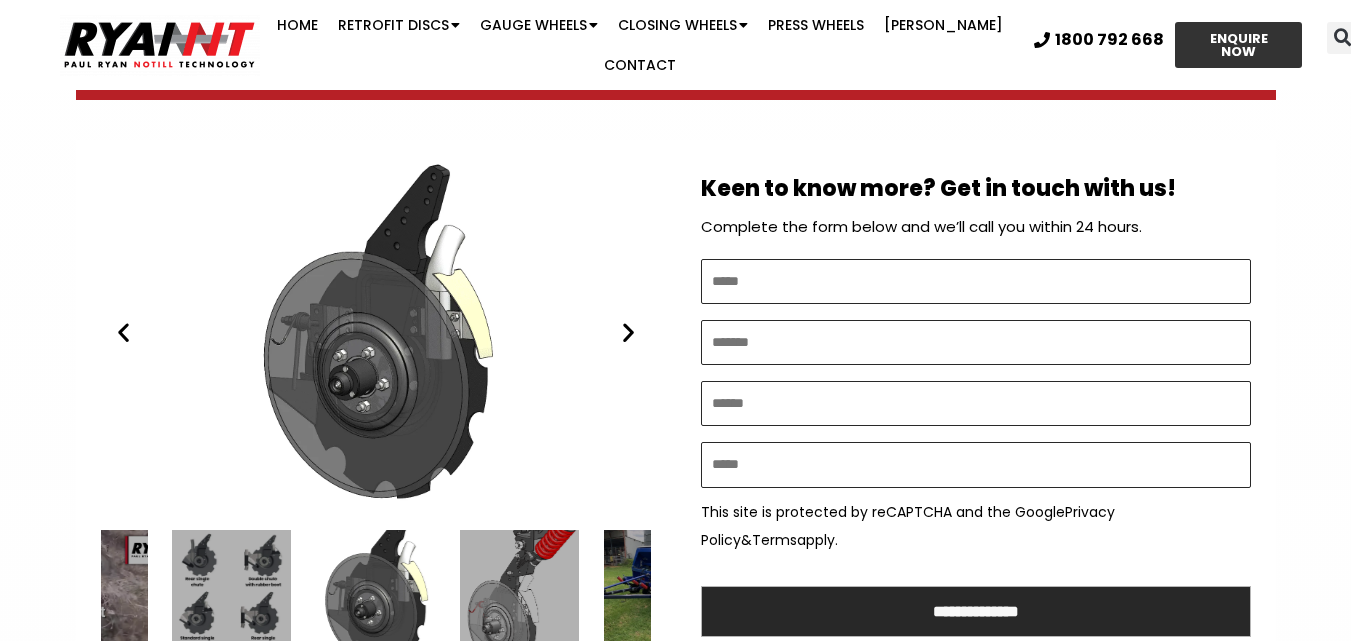 click at bounding box center [628, 332] 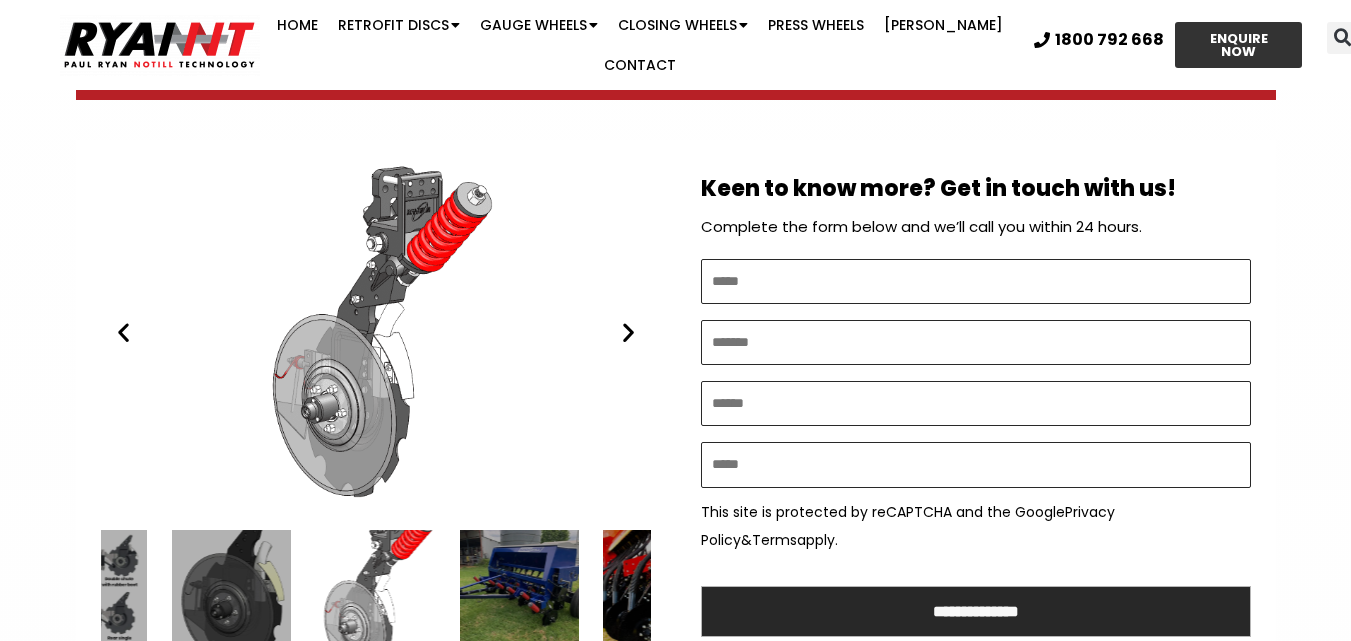 click at bounding box center [628, 332] 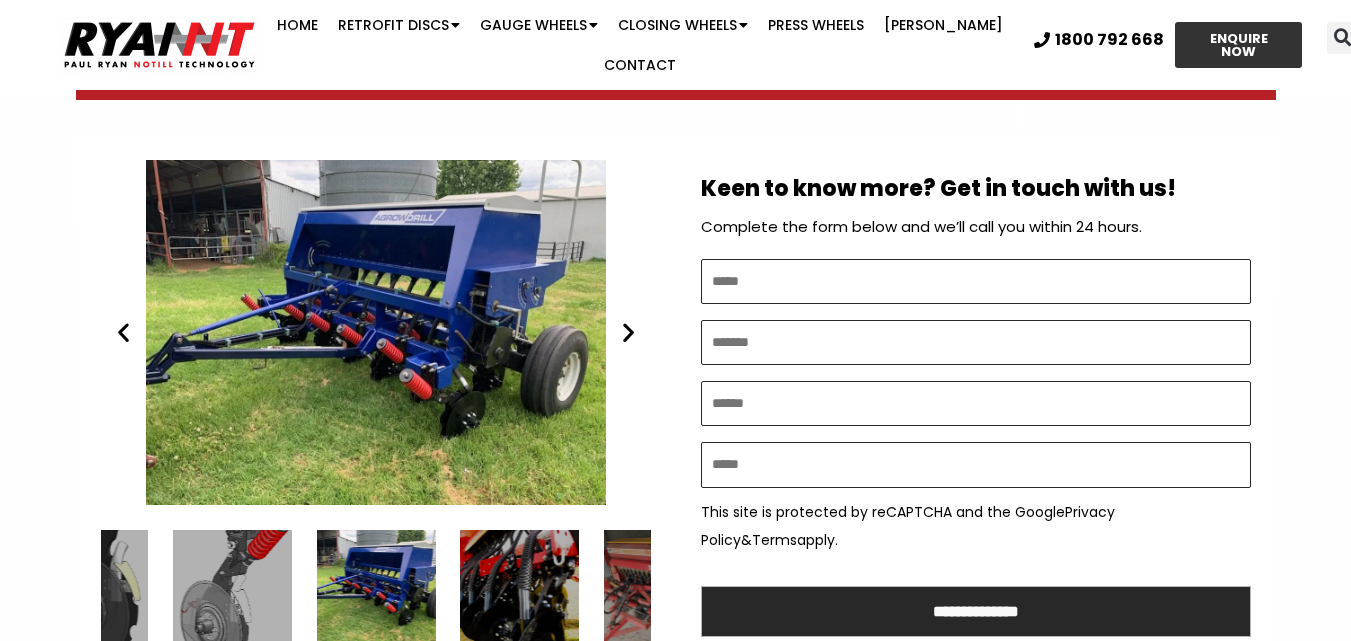 click at bounding box center (628, 332) 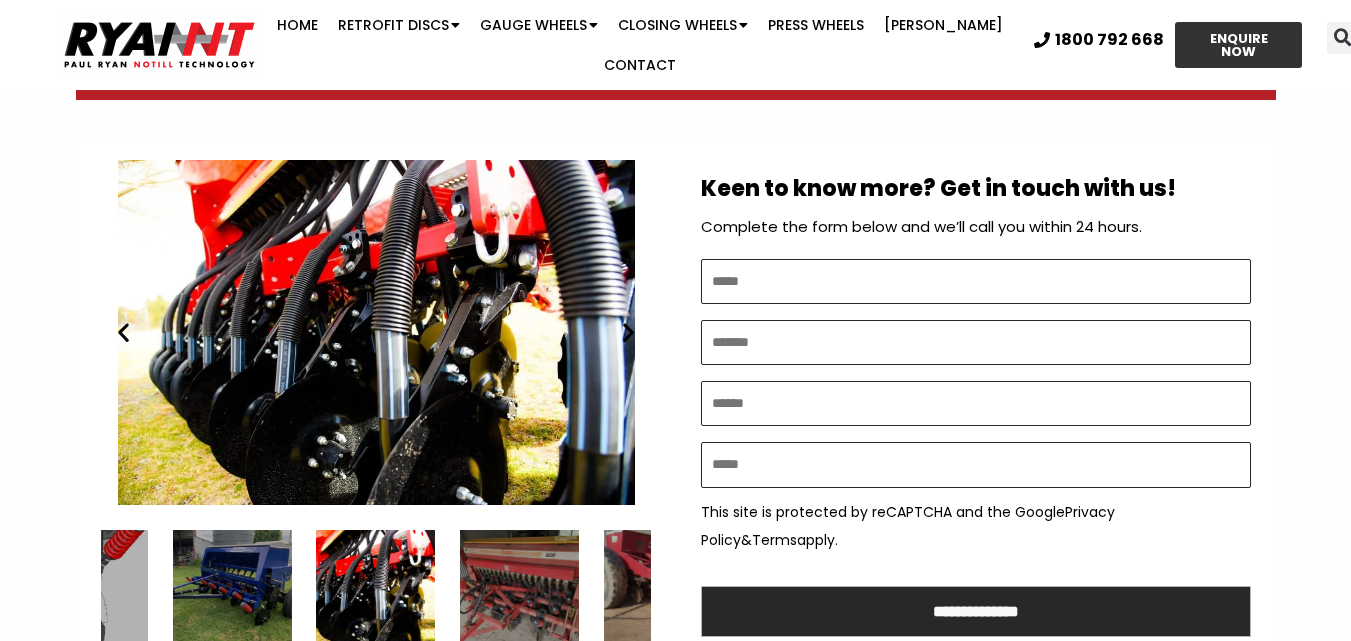 click at bounding box center (628, 332) 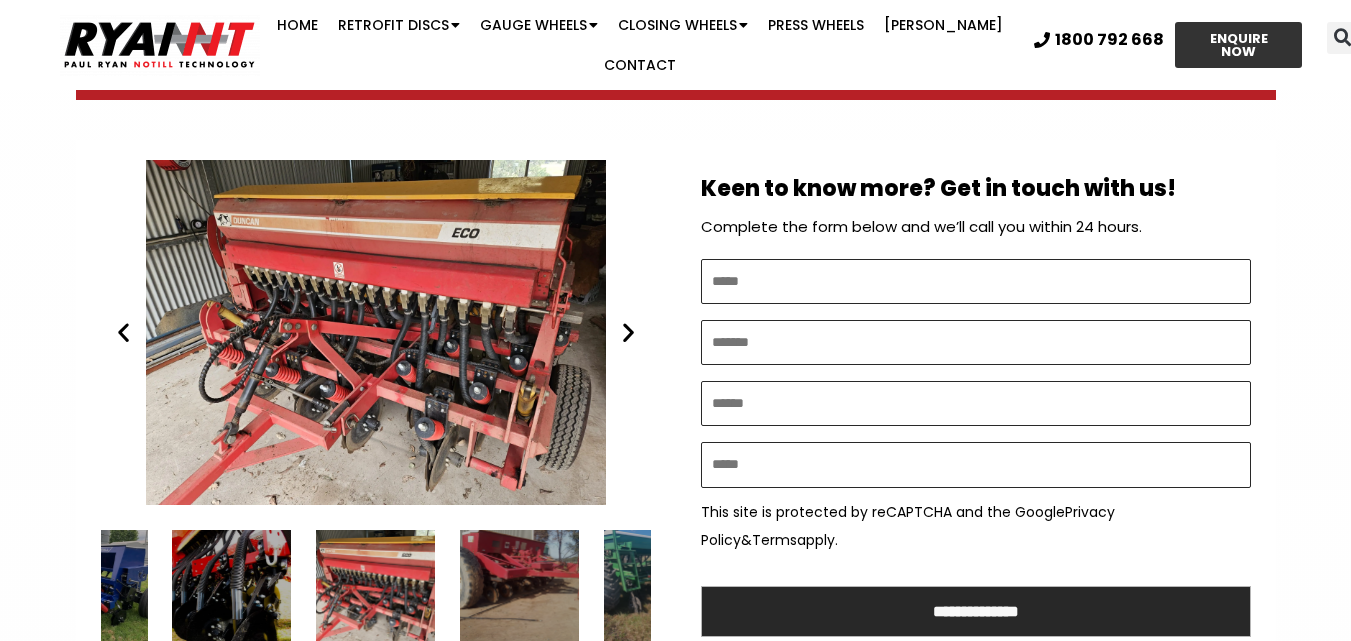 click at bounding box center (628, 332) 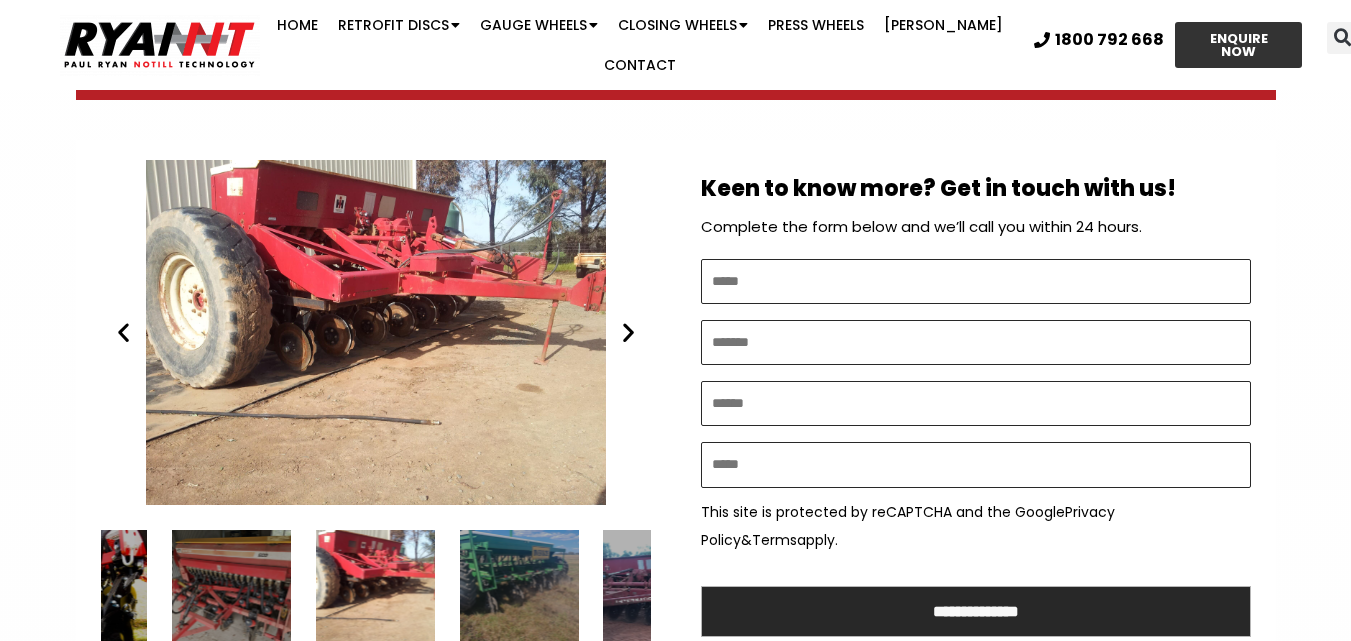 click at bounding box center [628, 332] 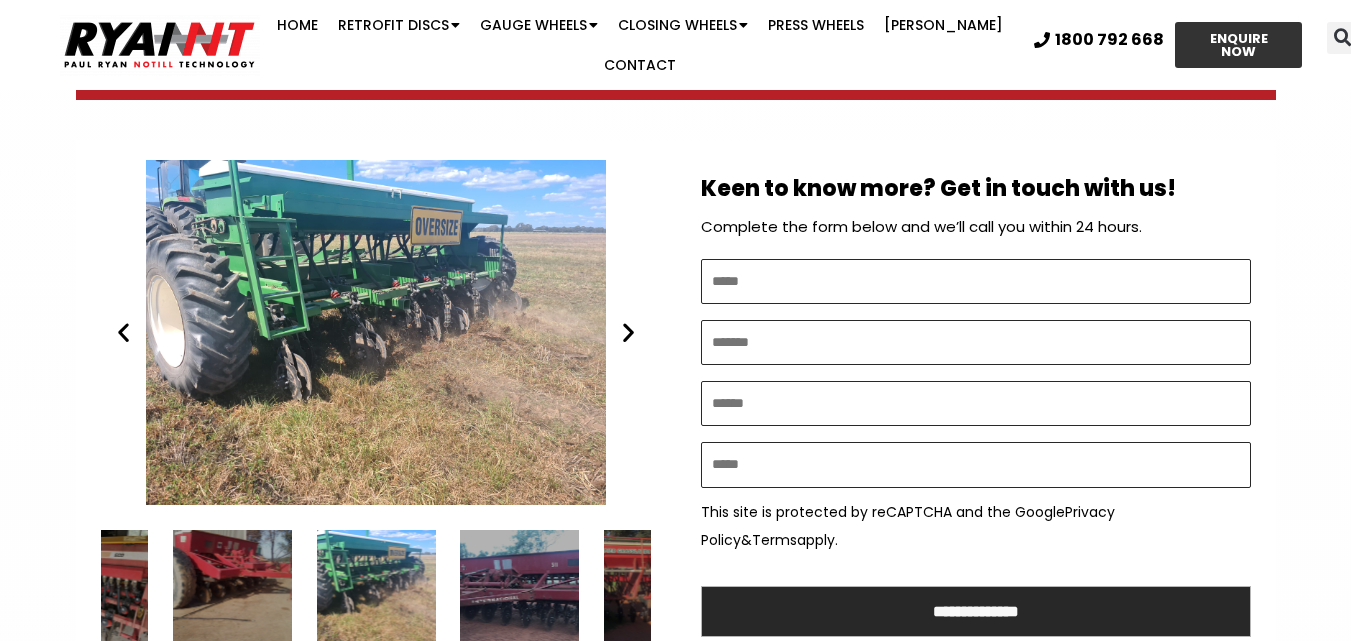click at bounding box center [628, 332] 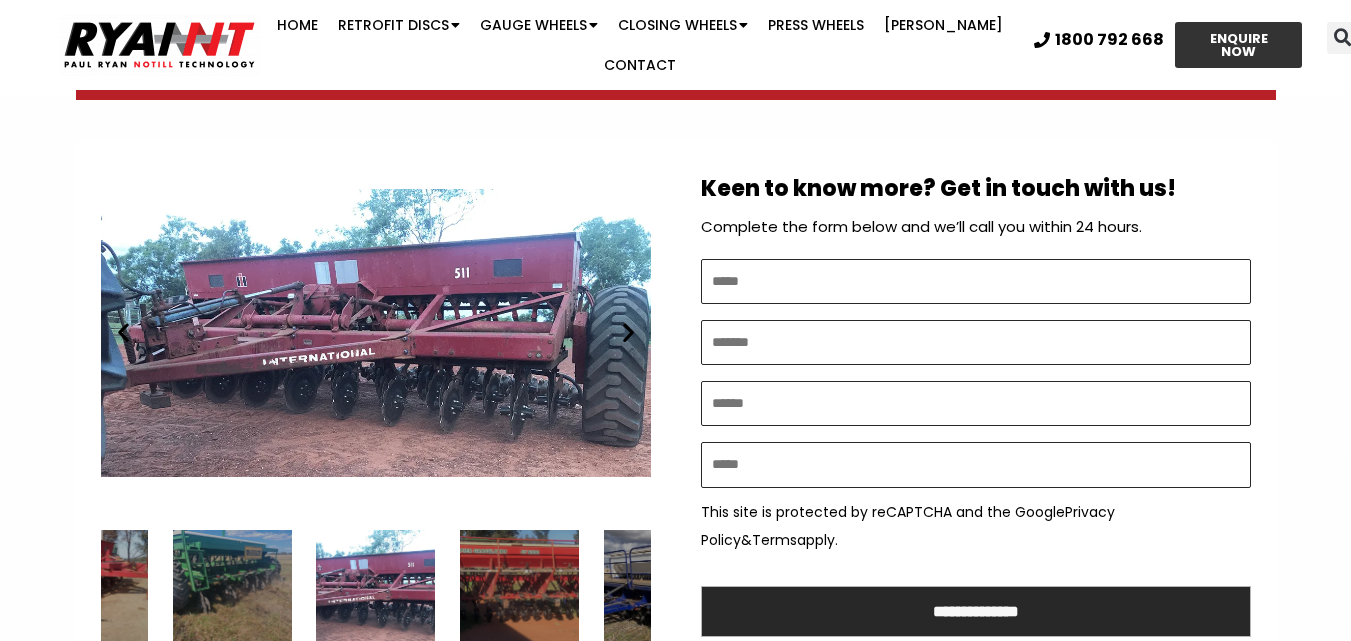click at bounding box center (628, 332) 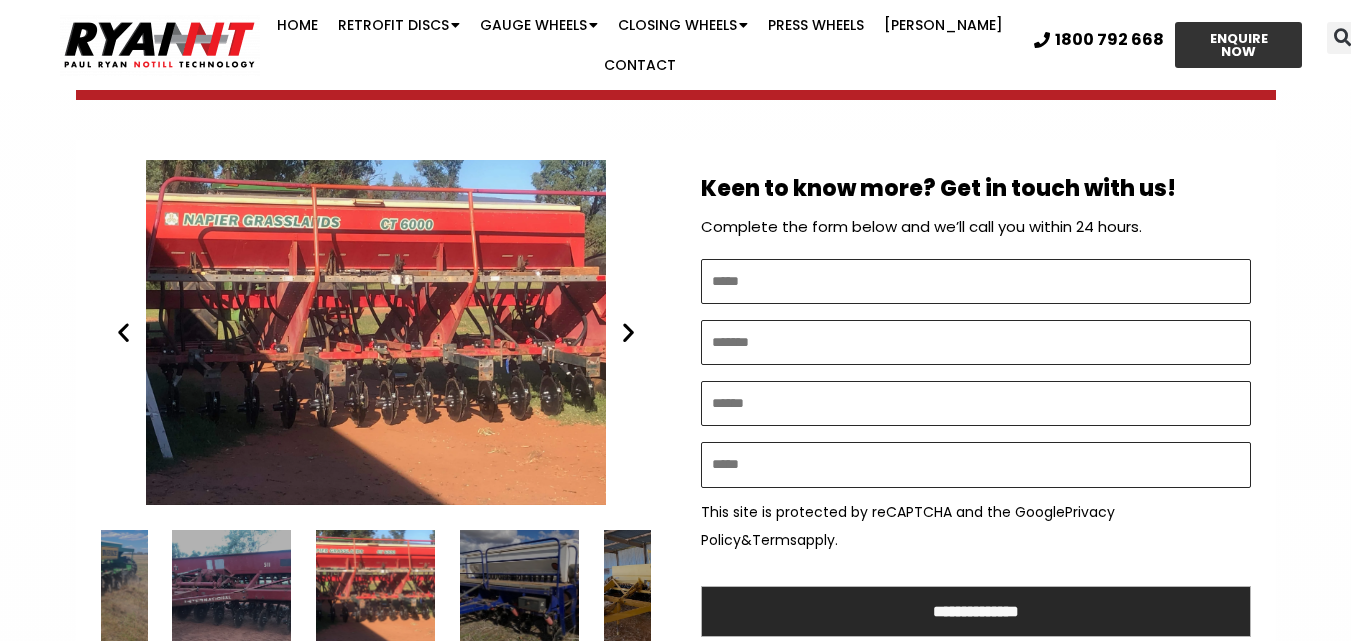 click at bounding box center (628, 332) 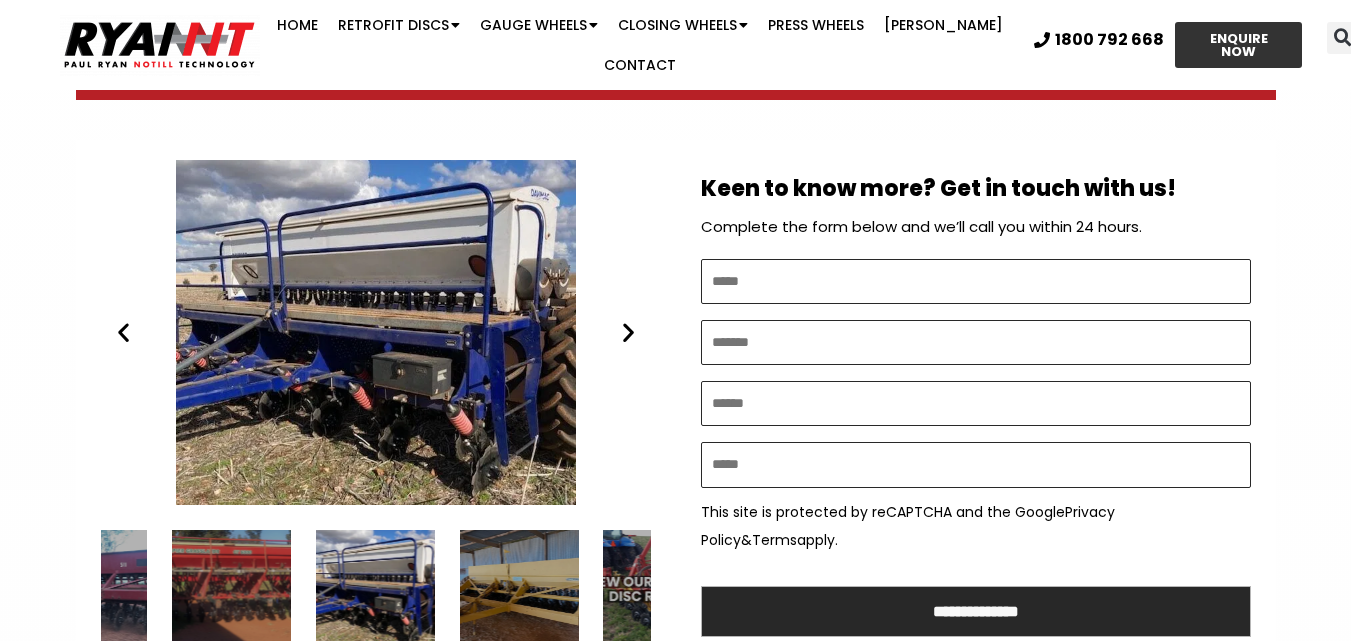 click at bounding box center (628, 332) 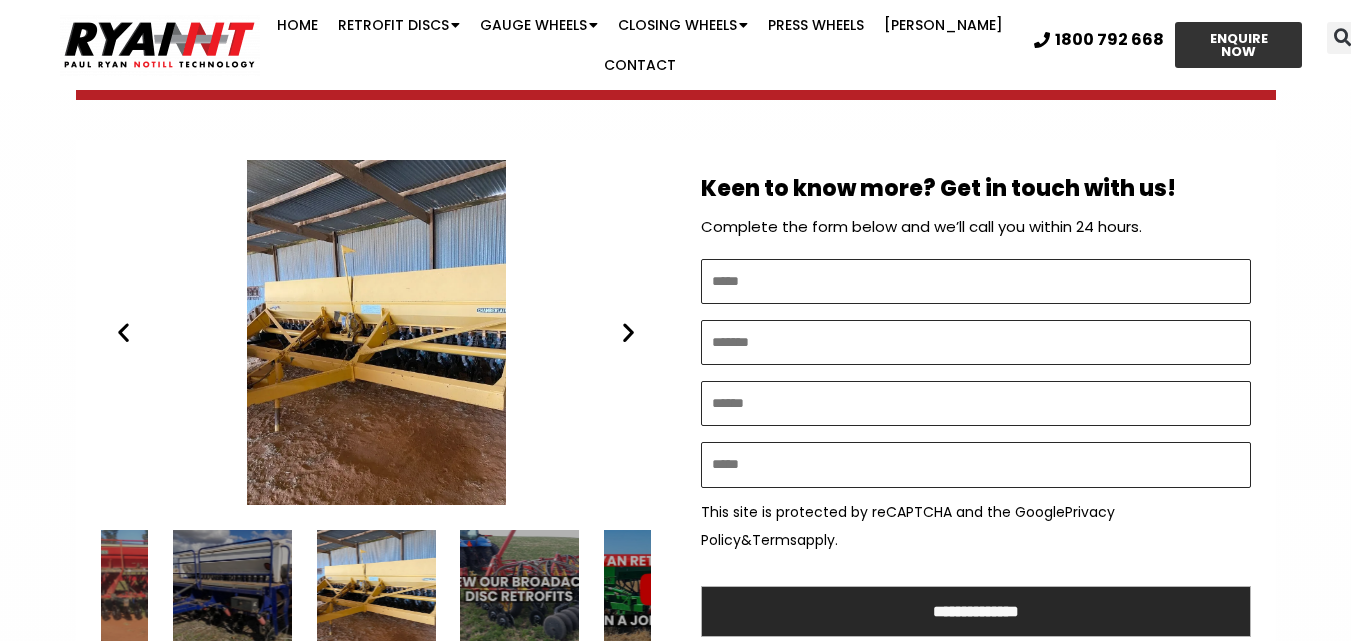 click at bounding box center [628, 332] 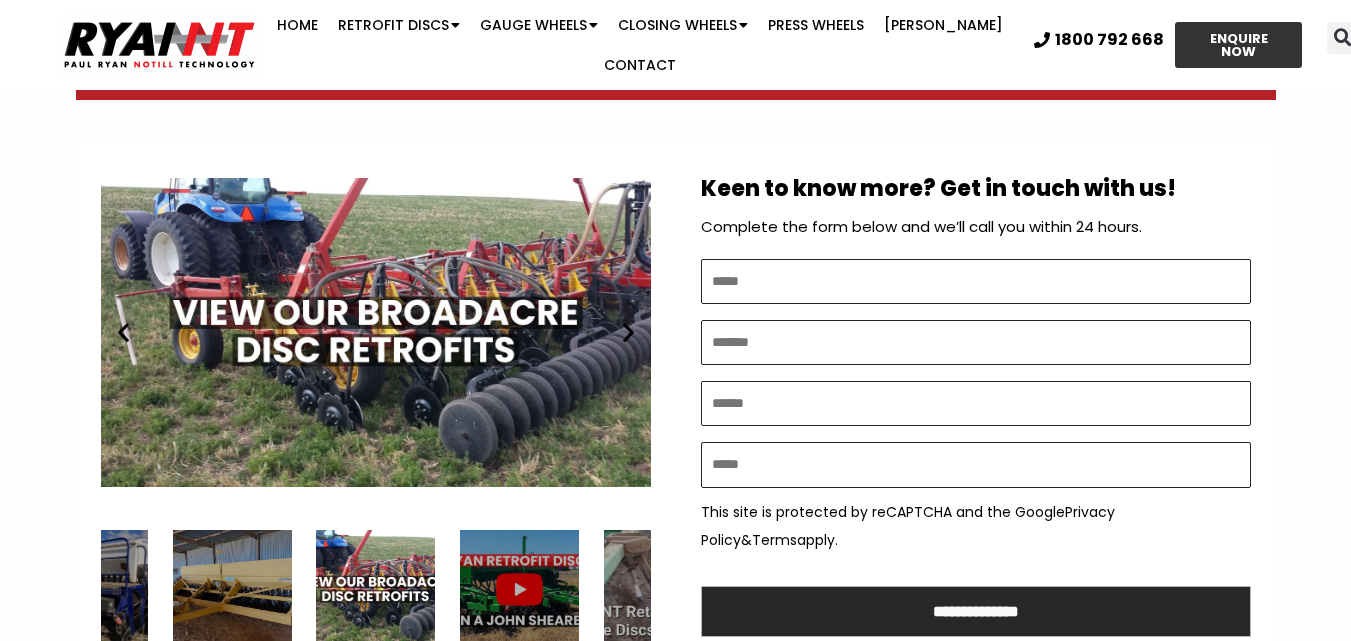 click at bounding box center (628, 332) 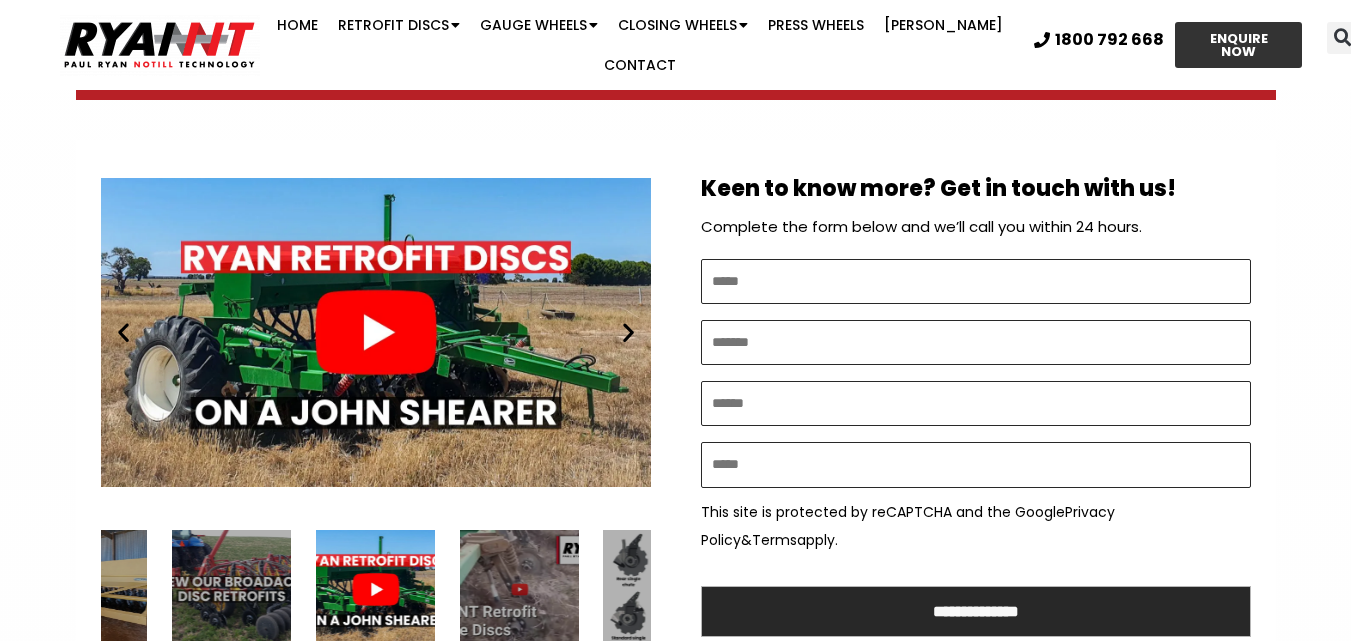 click at bounding box center [628, 332] 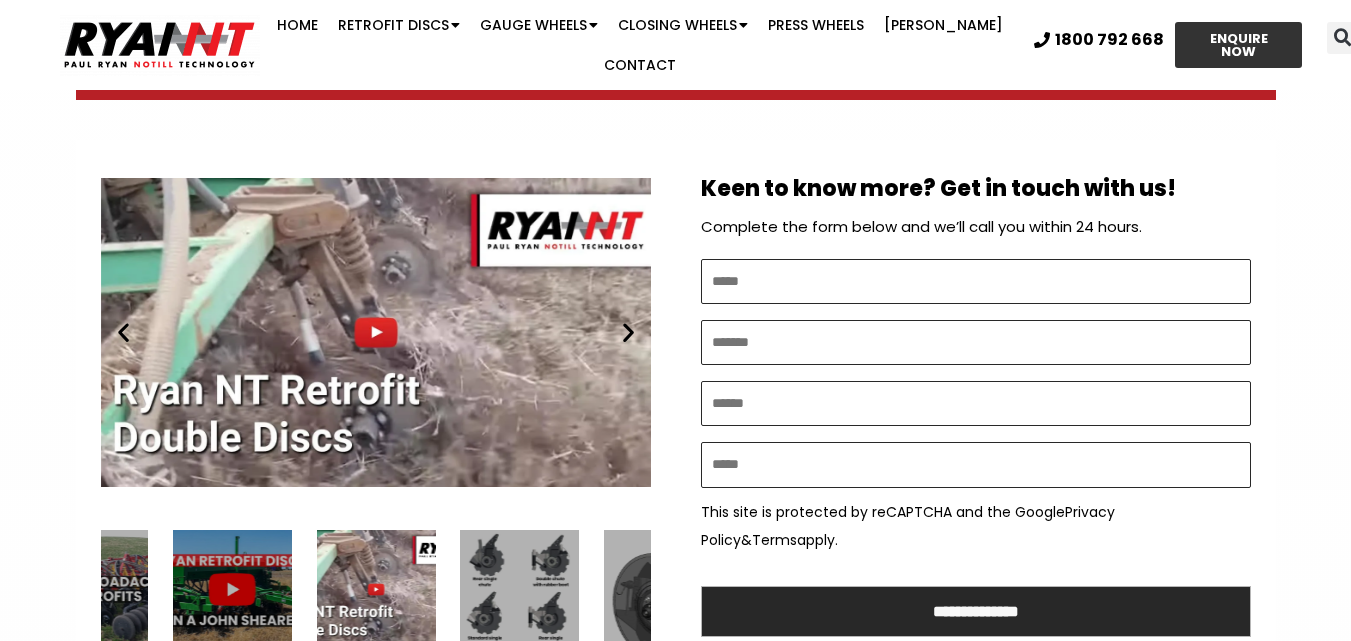 click at bounding box center (628, 332) 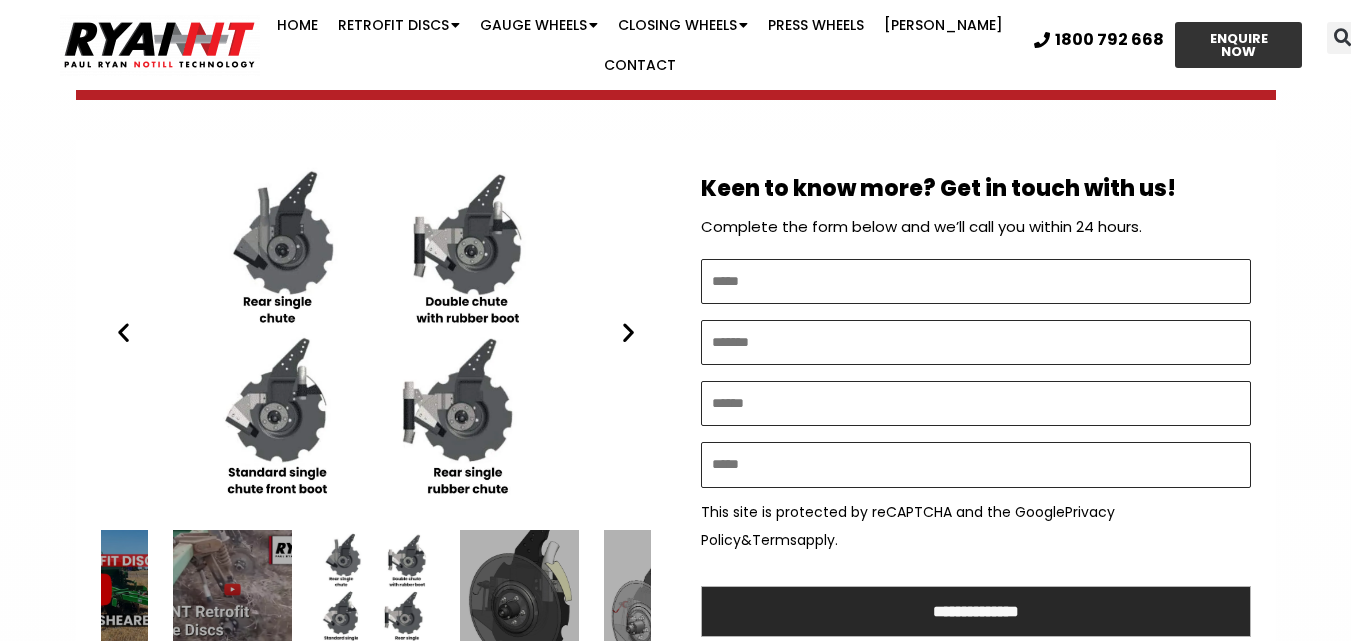 click at bounding box center [628, 332] 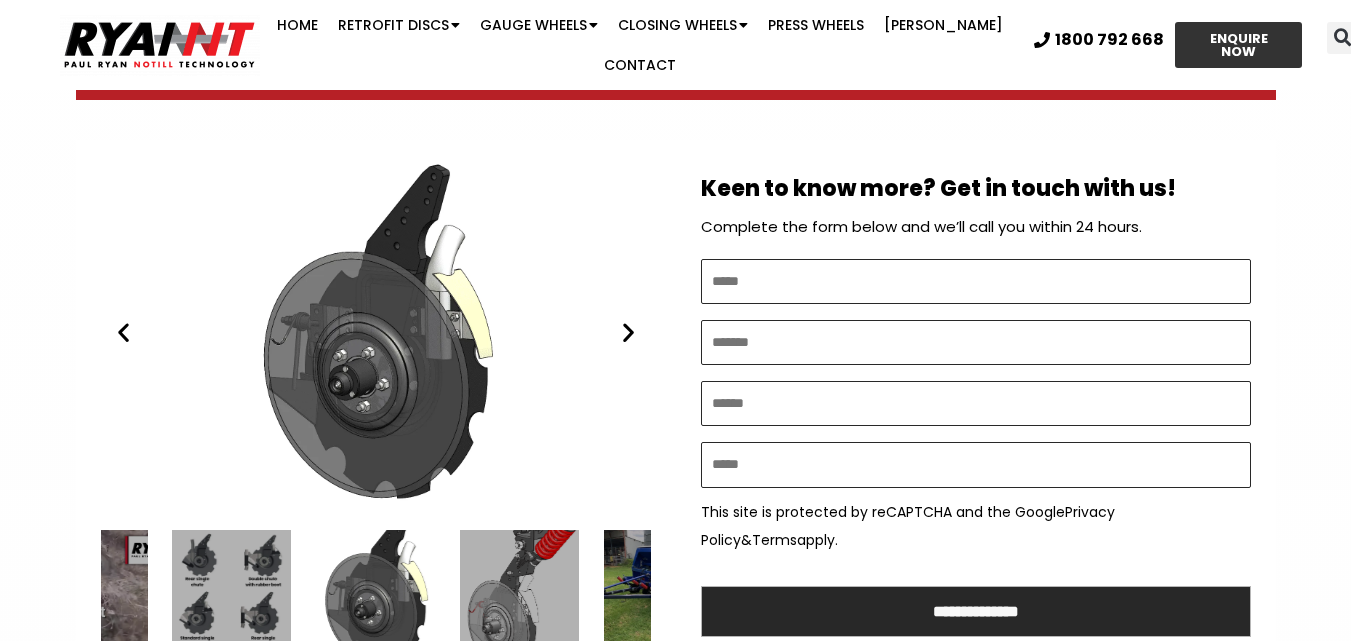 click at bounding box center (628, 332) 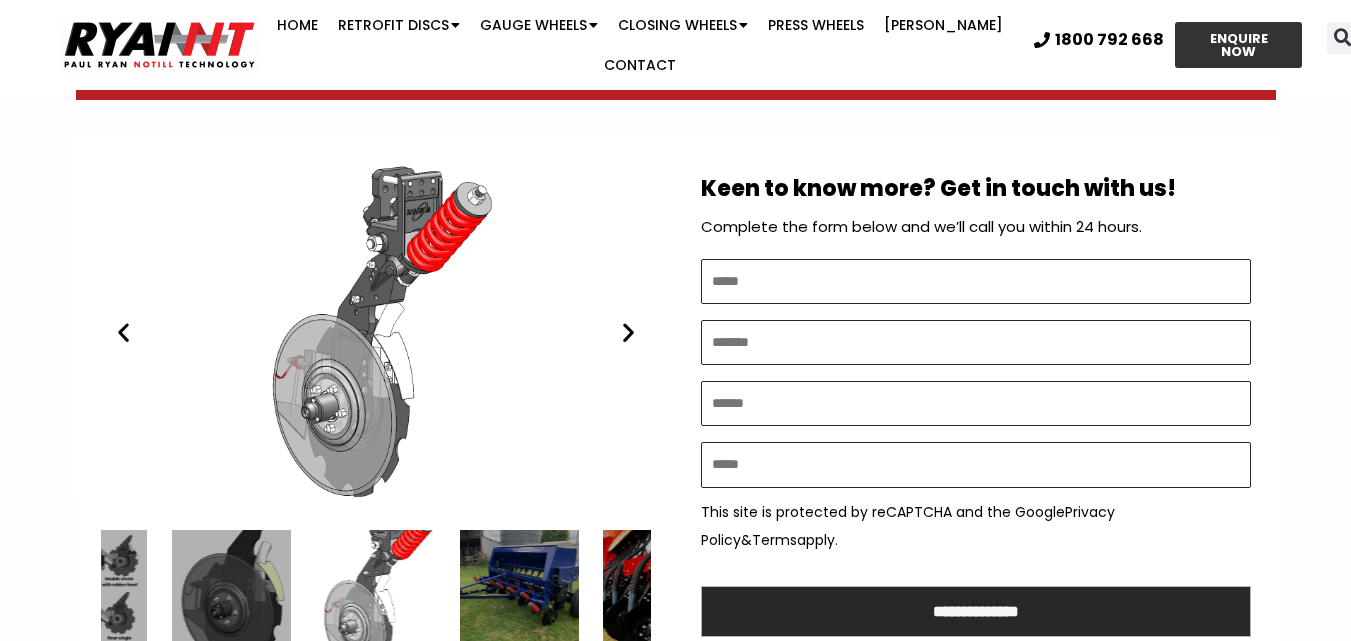 click at bounding box center (628, 332) 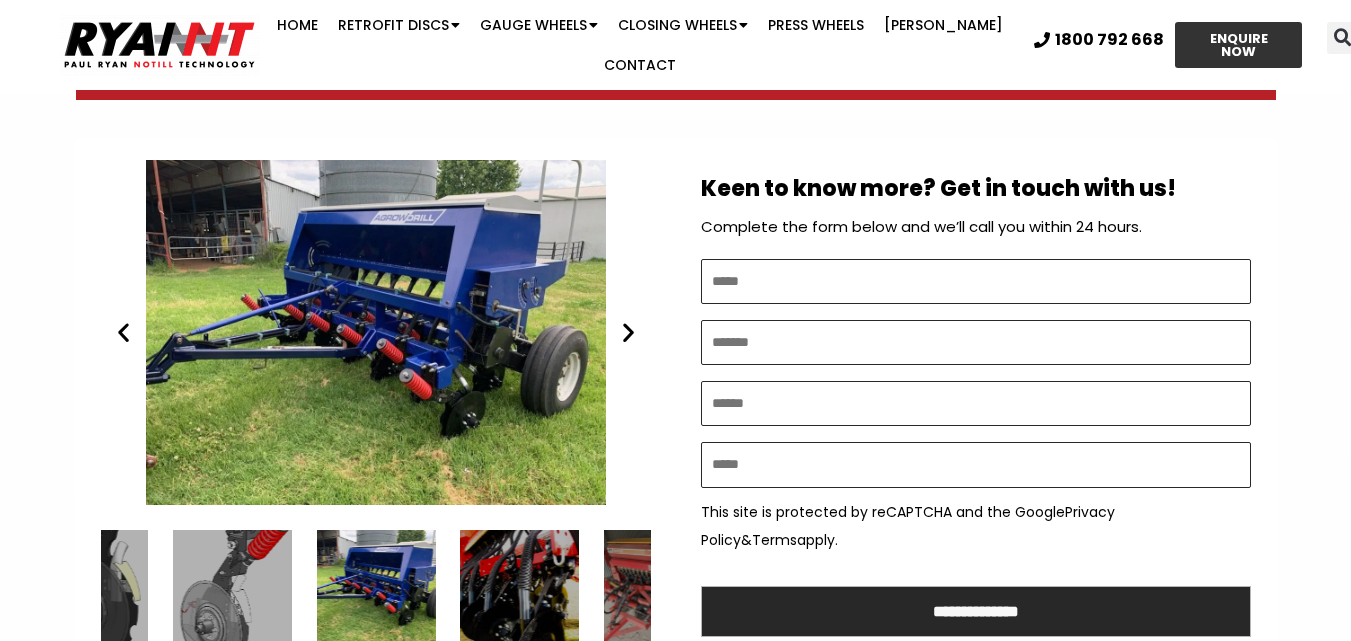 click at bounding box center [628, 332] 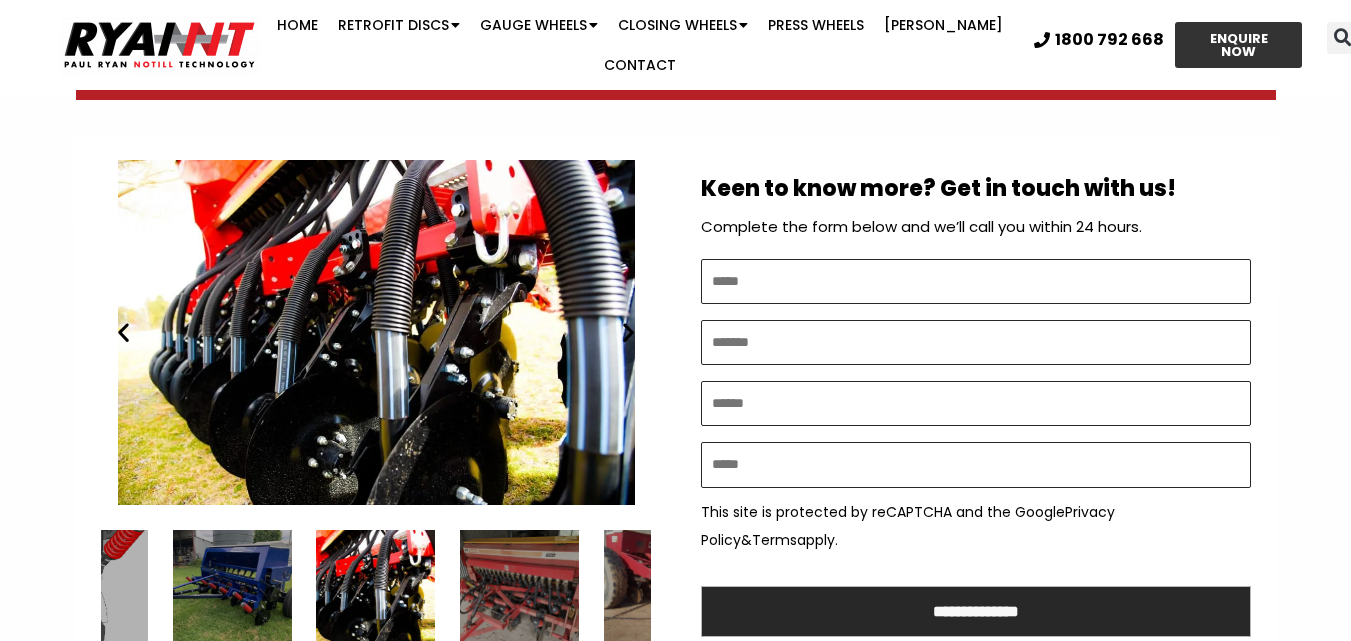 click at bounding box center [628, 332] 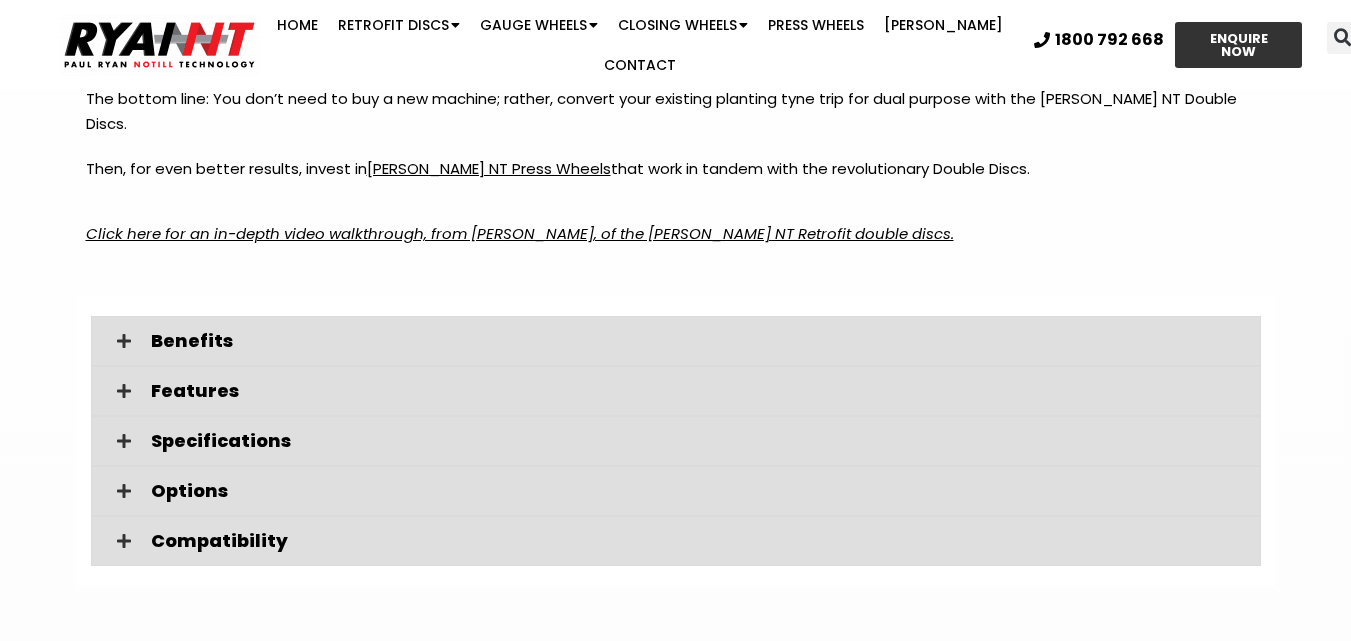 scroll, scrollTop: 3100, scrollLeft: 0, axis: vertical 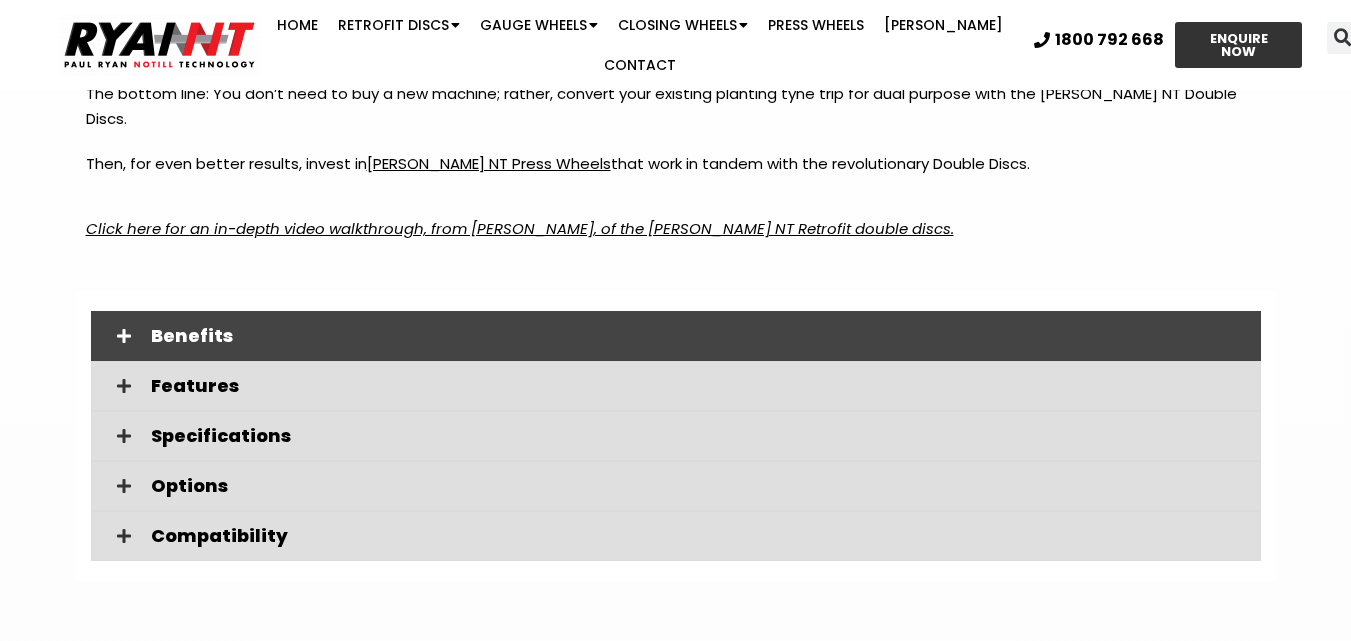 click on "Benefits" at bounding box center [676, 336] 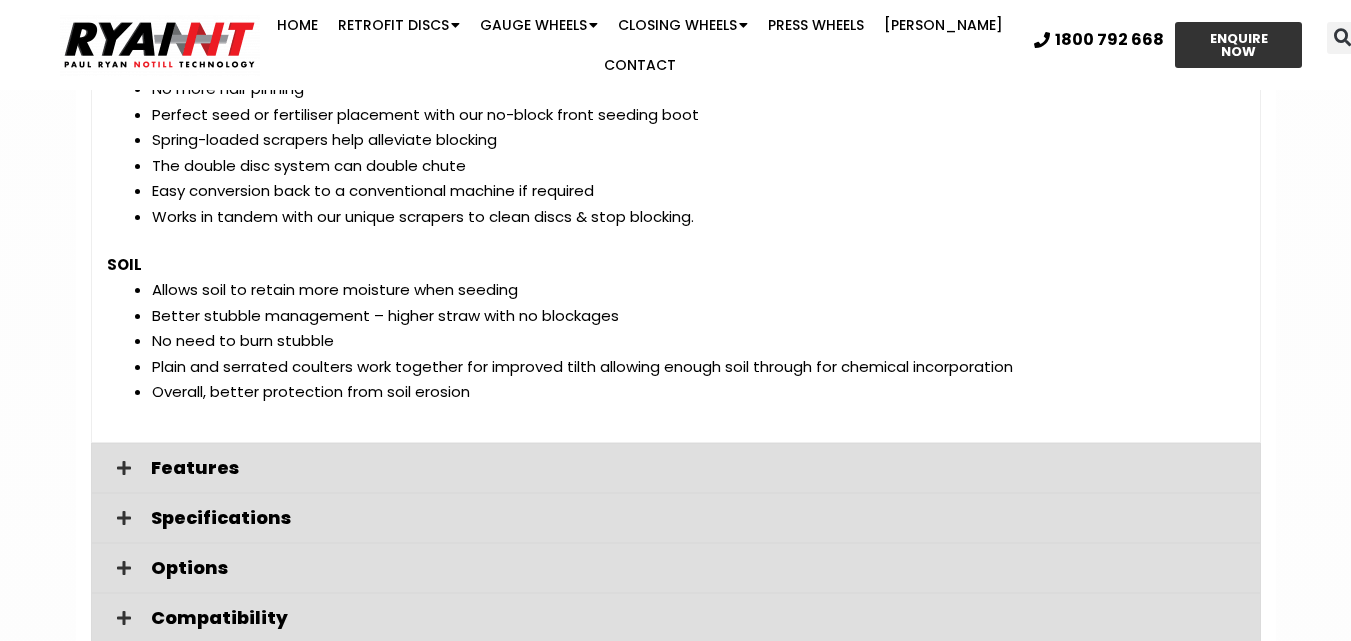 scroll, scrollTop: 3700, scrollLeft: 0, axis: vertical 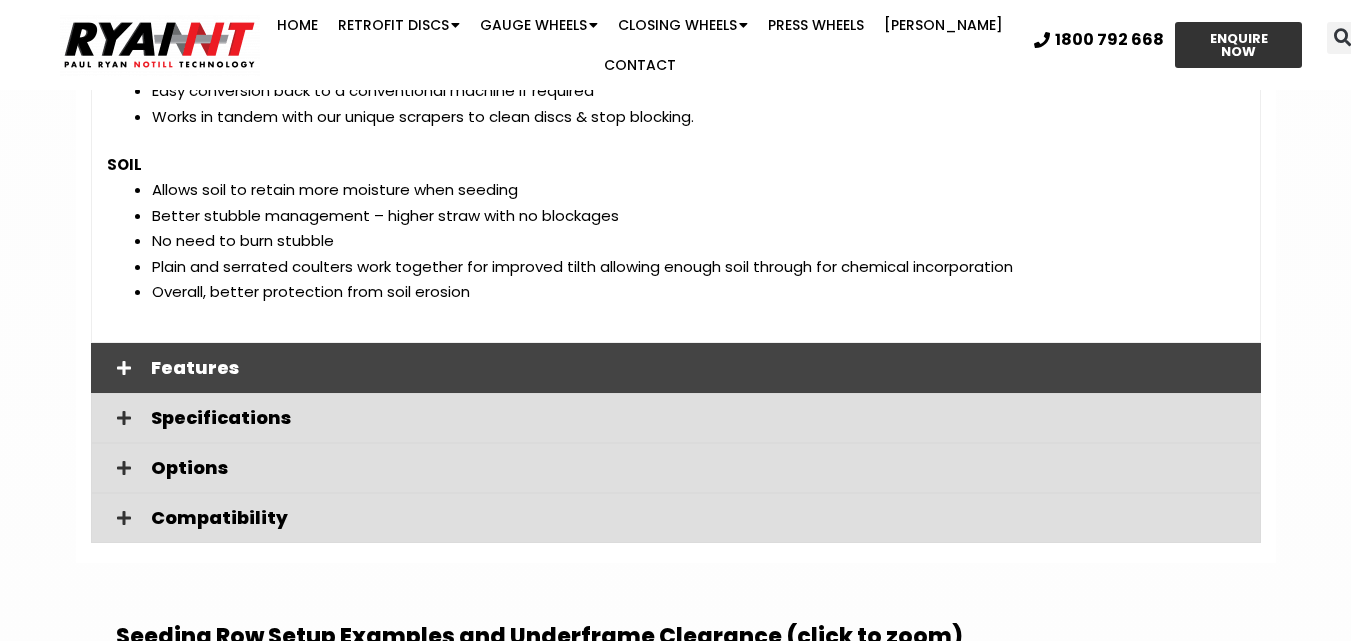 click on "Features" at bounding box center (698, 368) 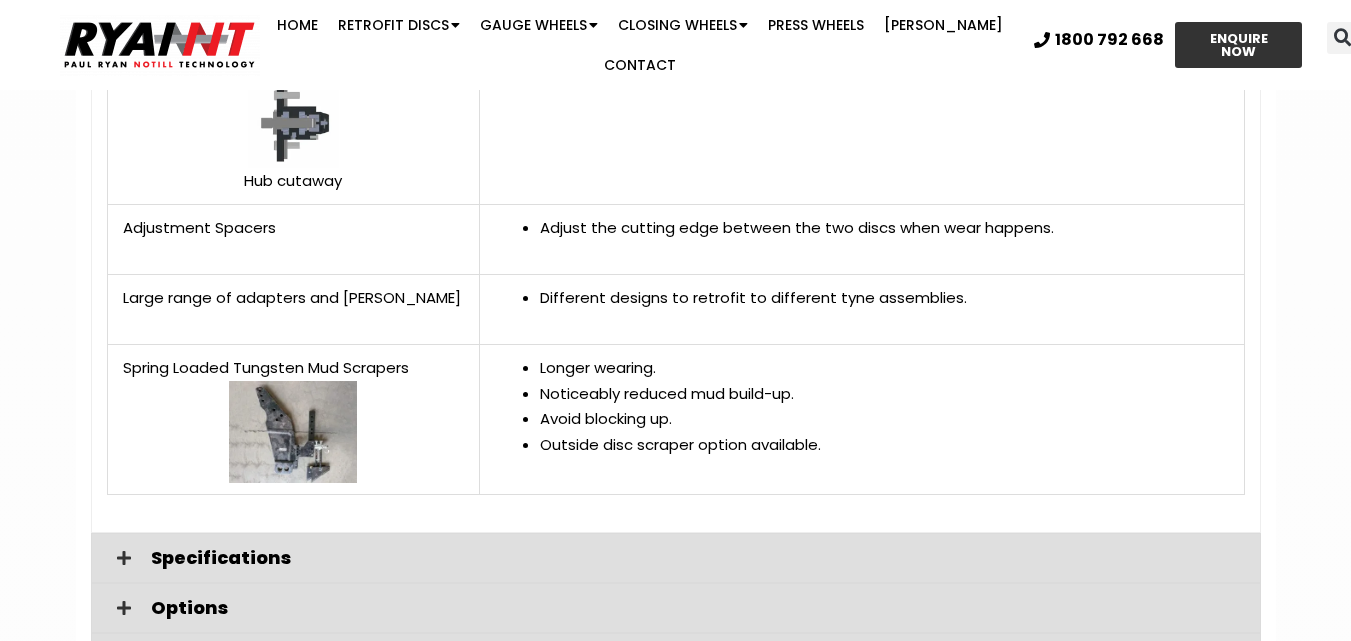 scroll, scrollTop: 5000, scrollLeft: 0, axis: vertical 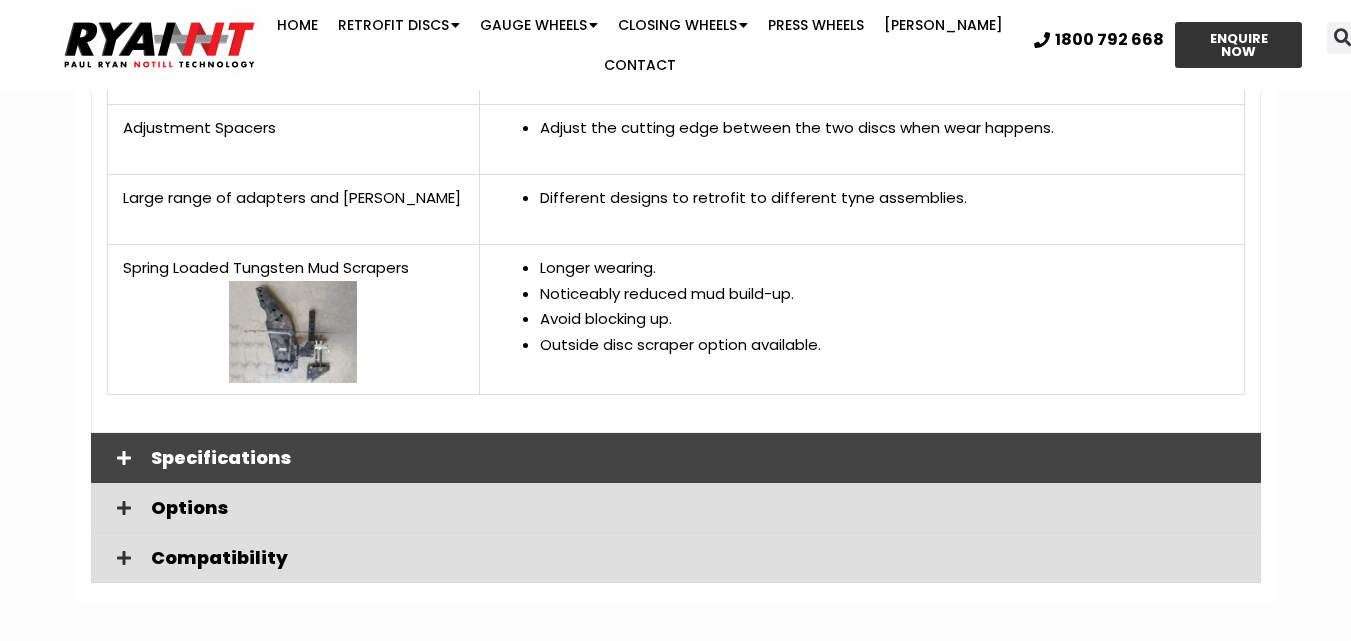 click on "Specifications" at bounding box center (698, 458) 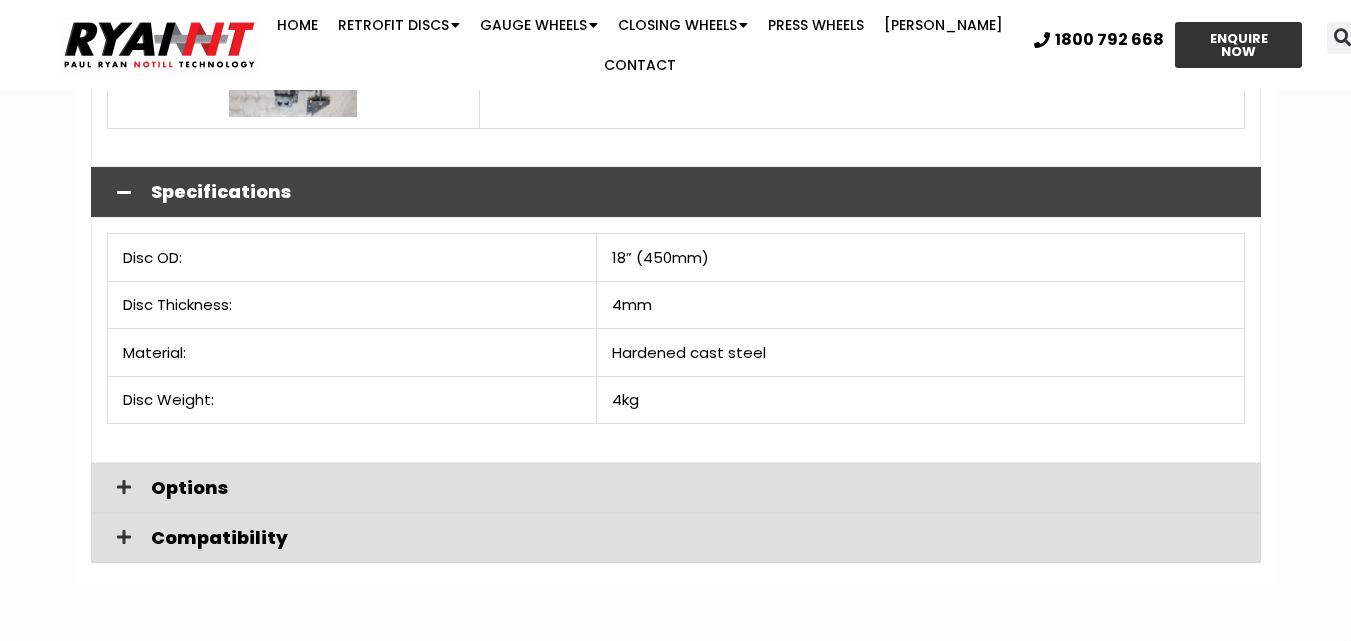 scroll, scrollTop: 5300, scrollLeft: 0, axis: vertical 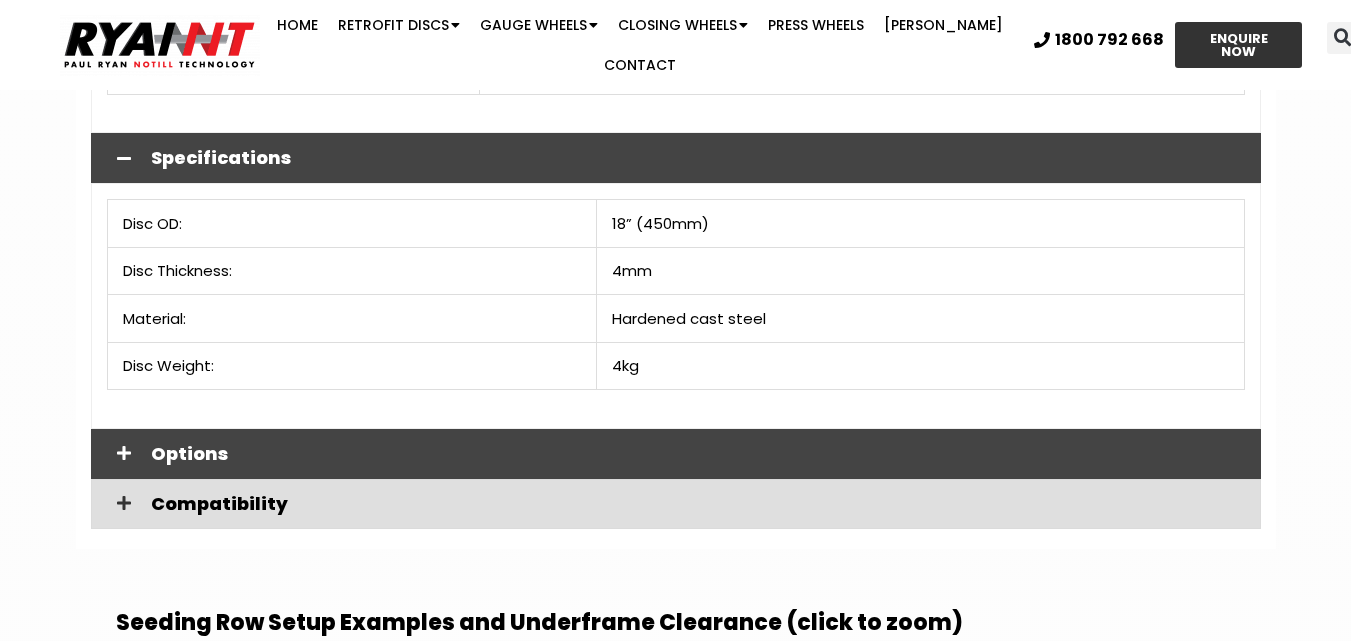 click on "Options" at bounding box center [698, 454] 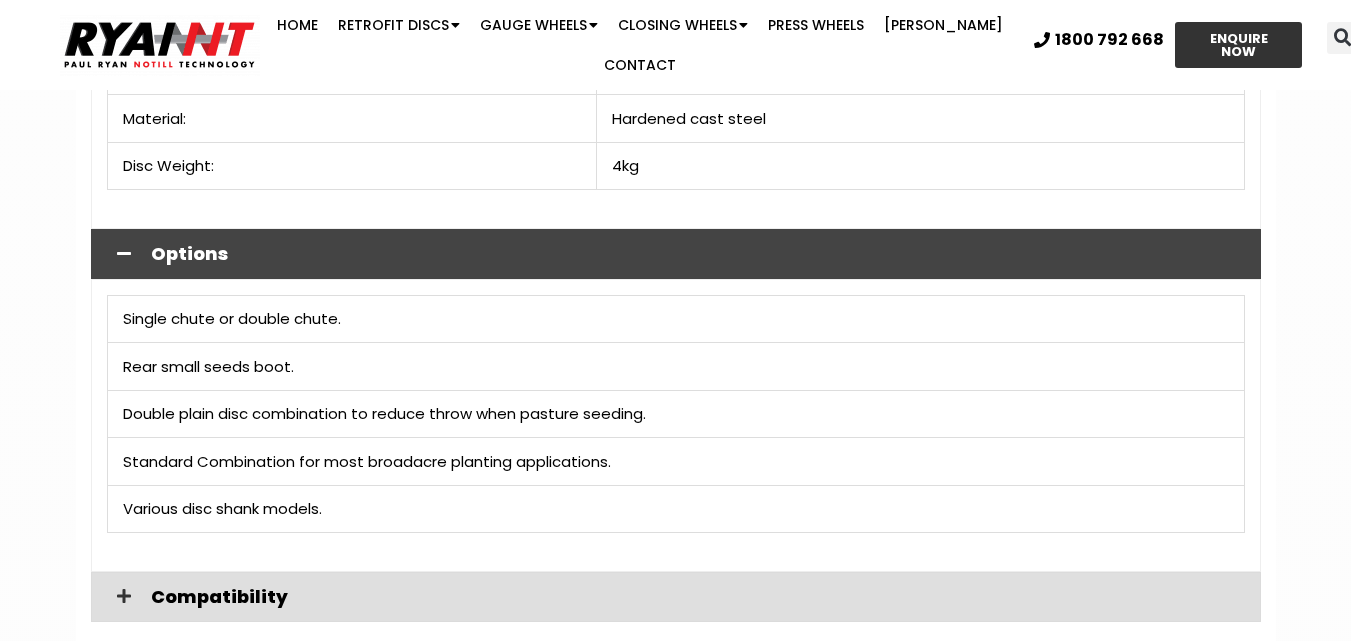 scroll, scrollTop: 5600, scrollLeft: 0, axis: vertical 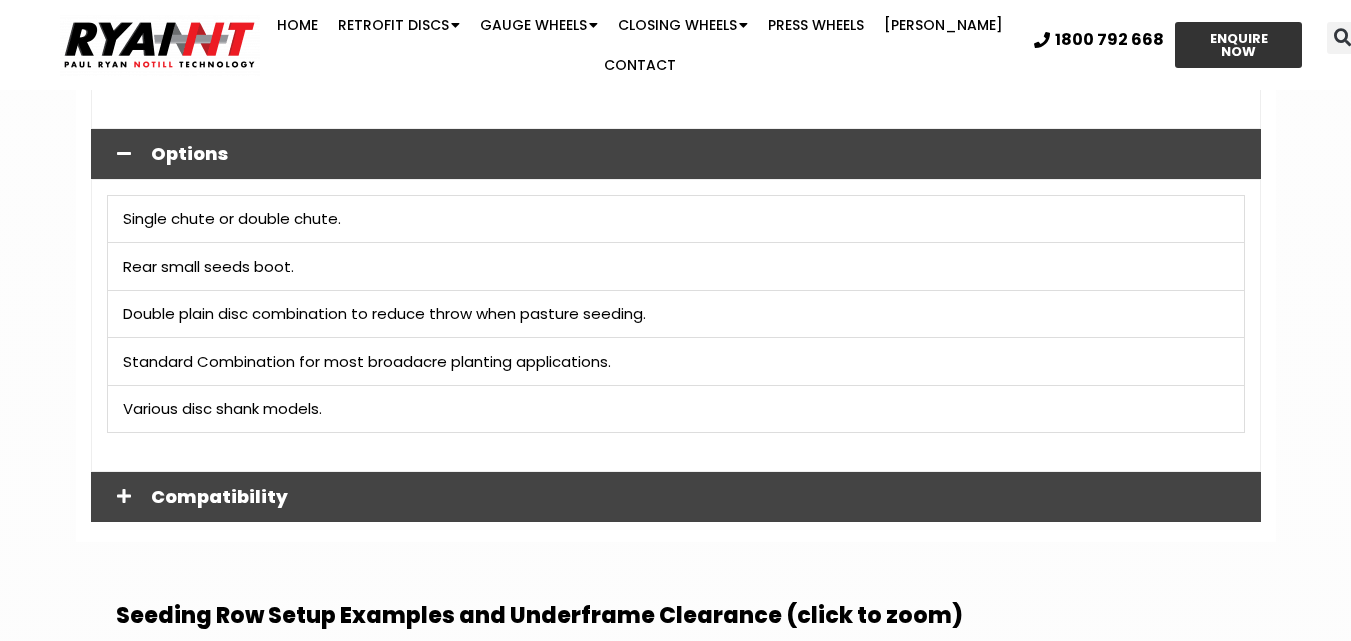 click on "Compatibility" at bounding box center (676, 497) 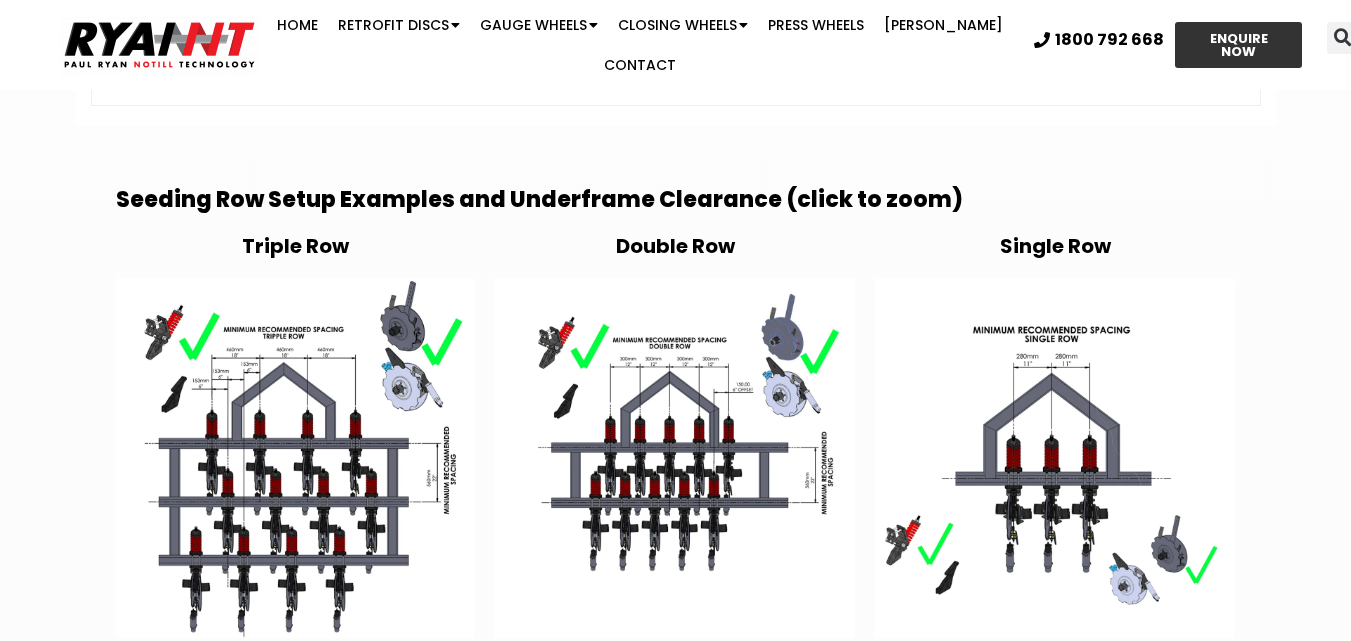scroll, scrollTop: 6092, scrollLeft: 0, axis: vertical 